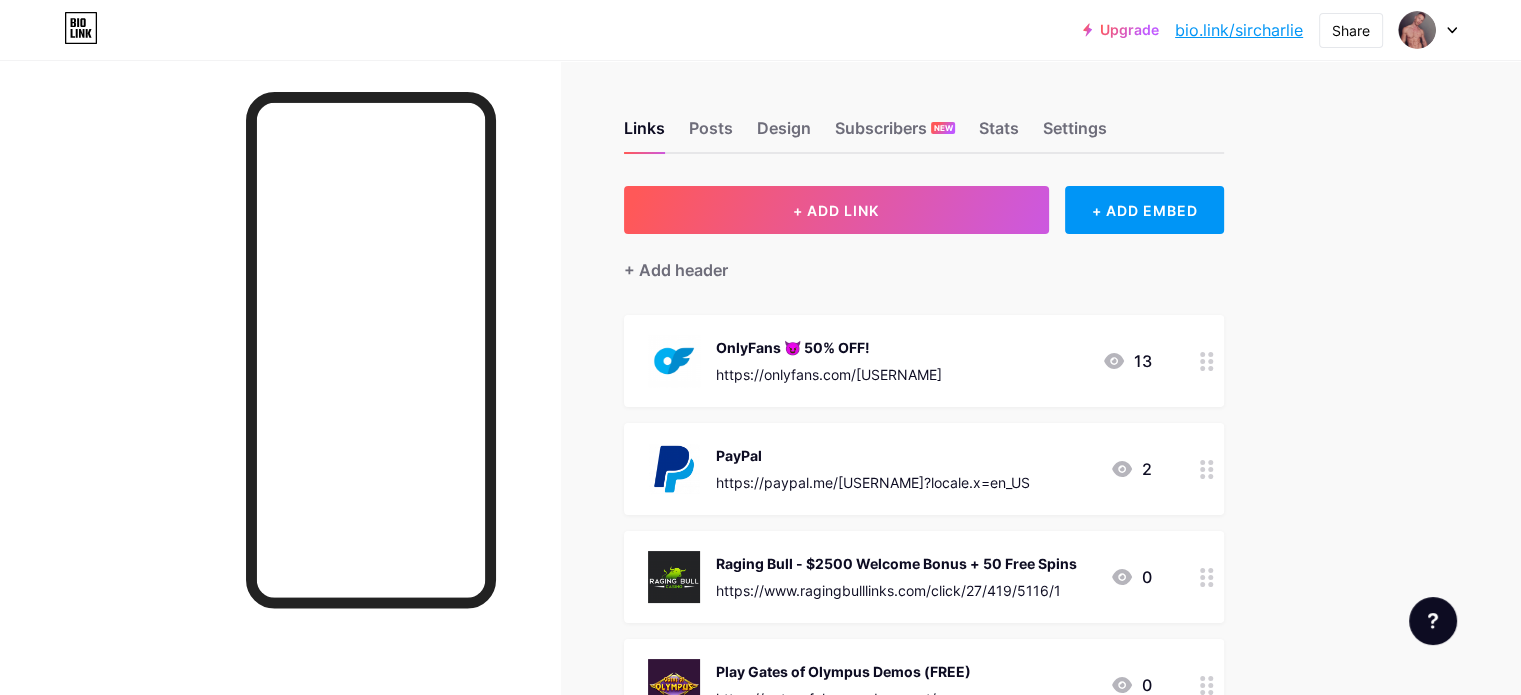 scroll, scrollTop: 0, scrollLeft: 0, axis: both 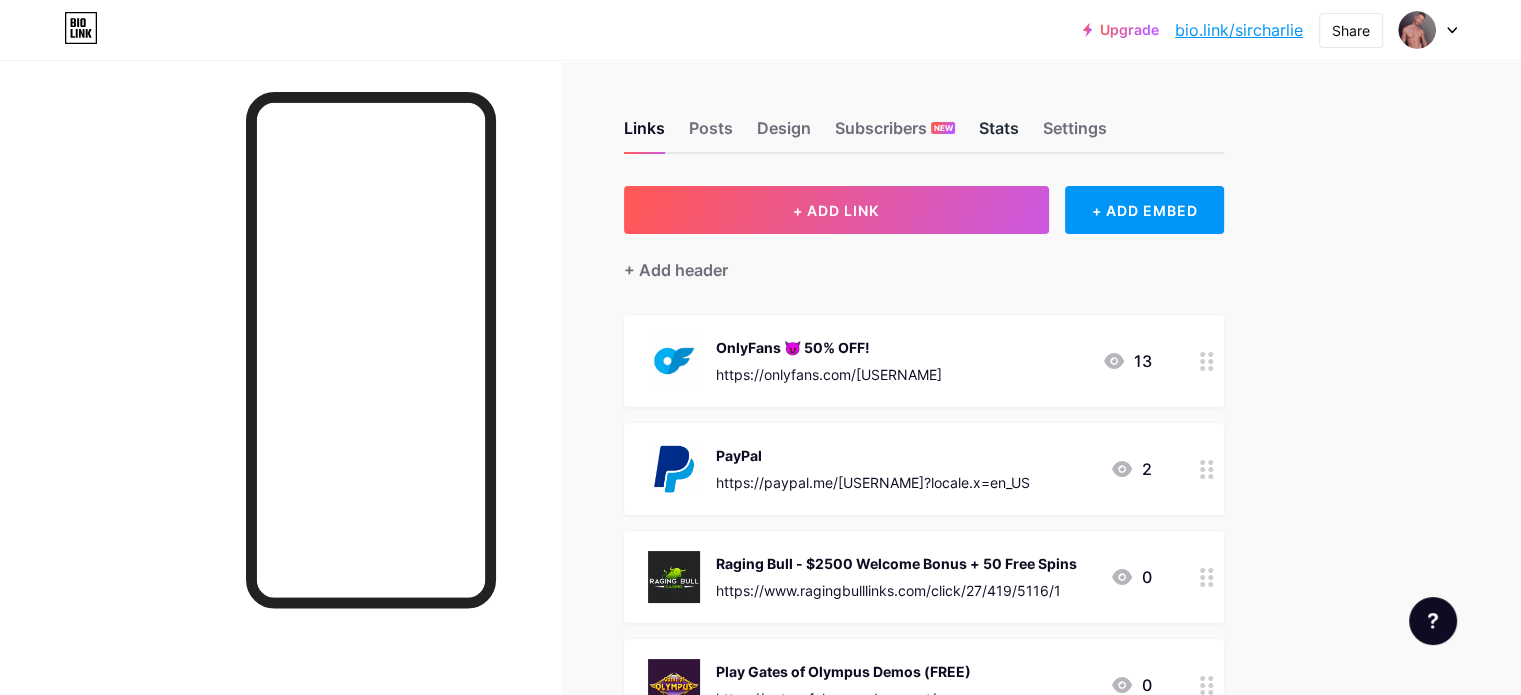 click on "Stats" at bounding box center [999, 134] 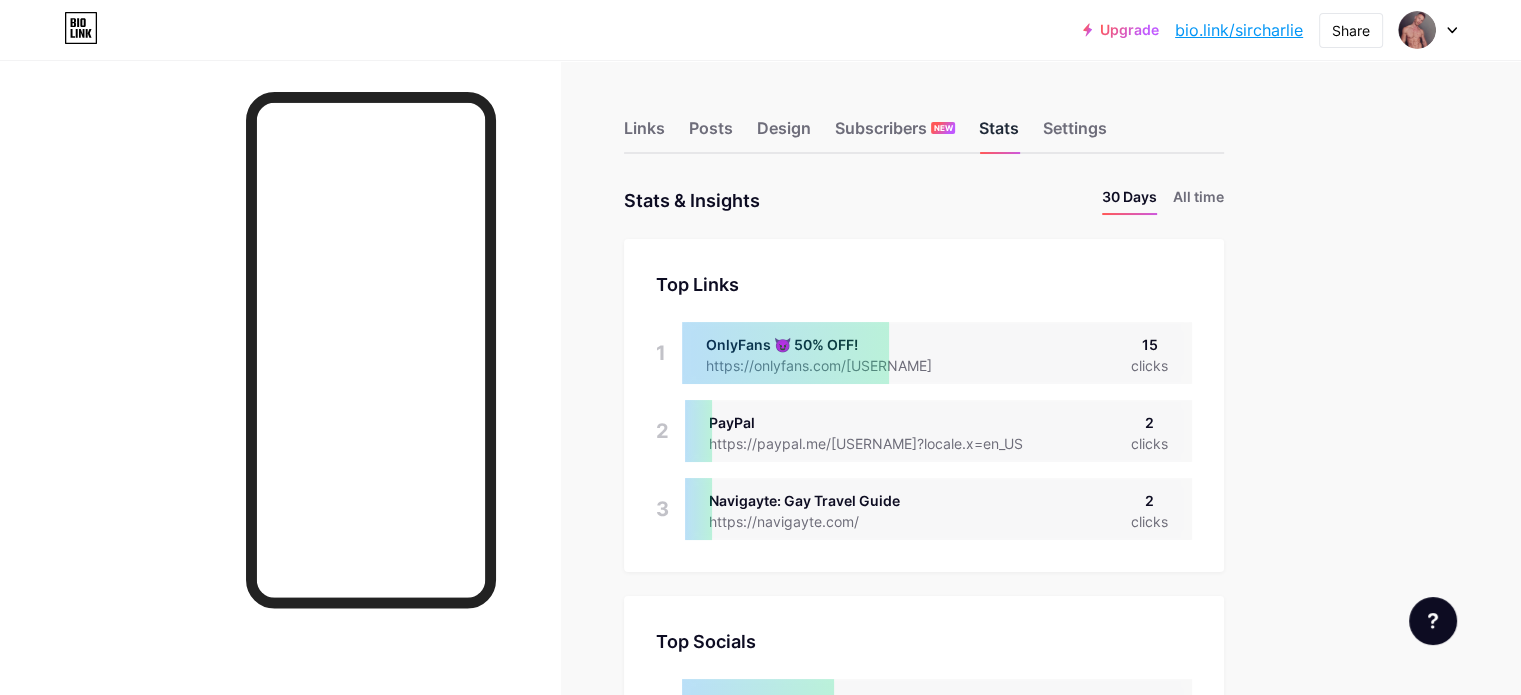 scroll, scrollTop: 999304, scrollLeft: 998479, axis: both 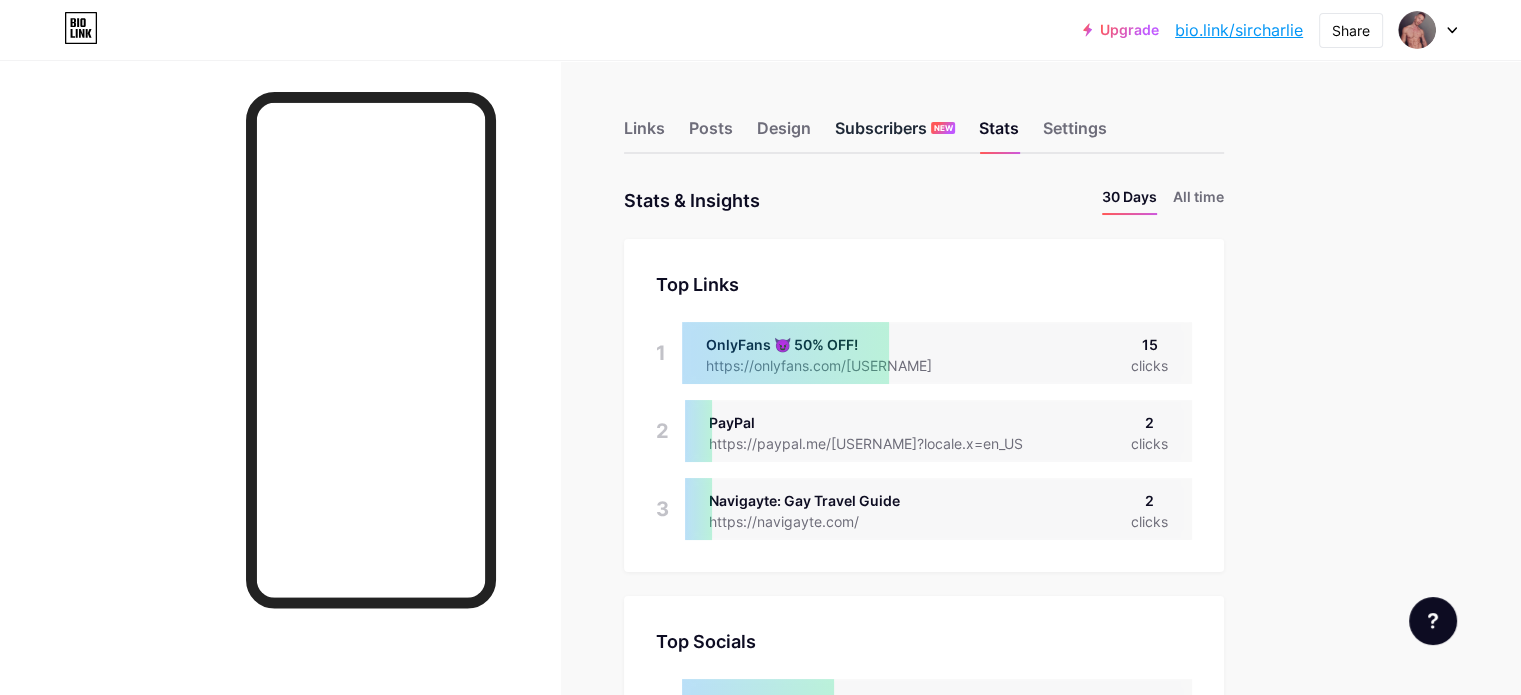 click on "Subscribers
NEW" at bounding box center (895, 134) 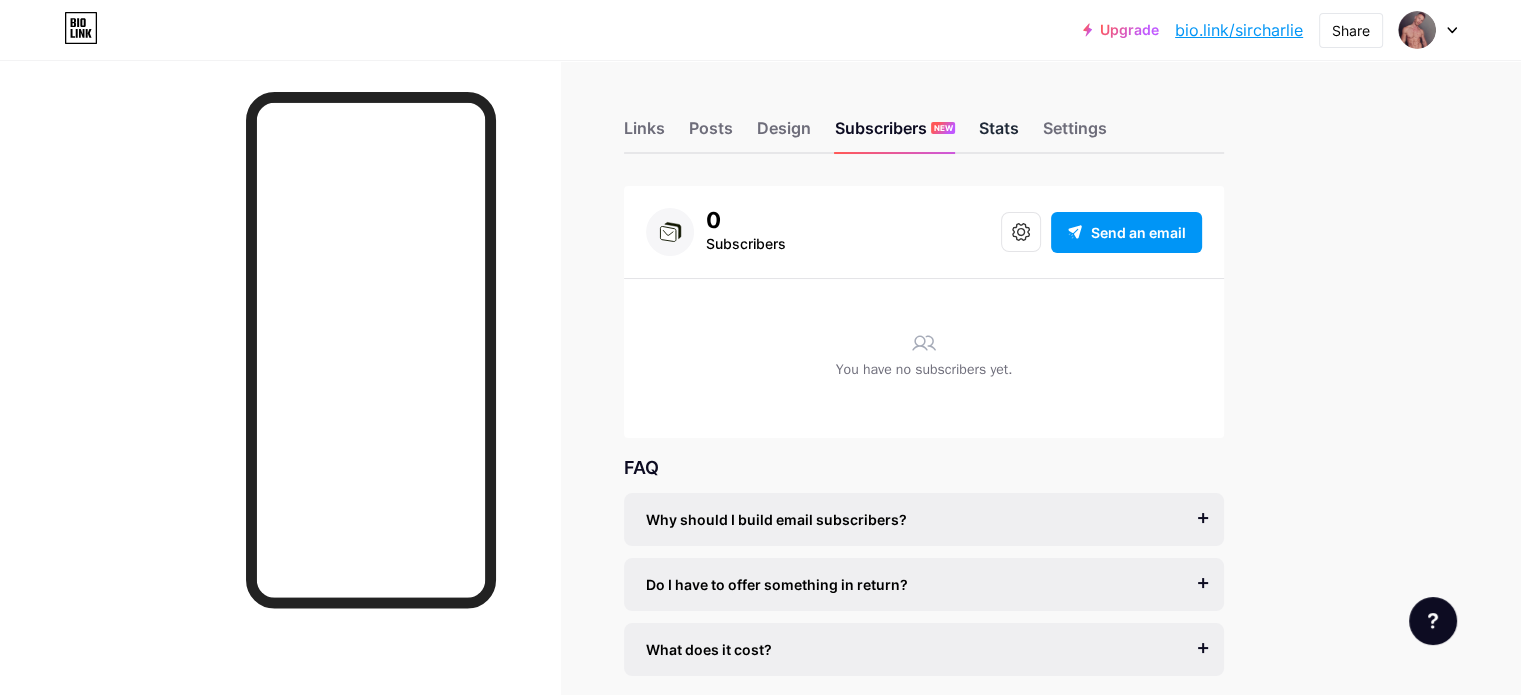 click on "Stats" at bounding box center [999, 134] 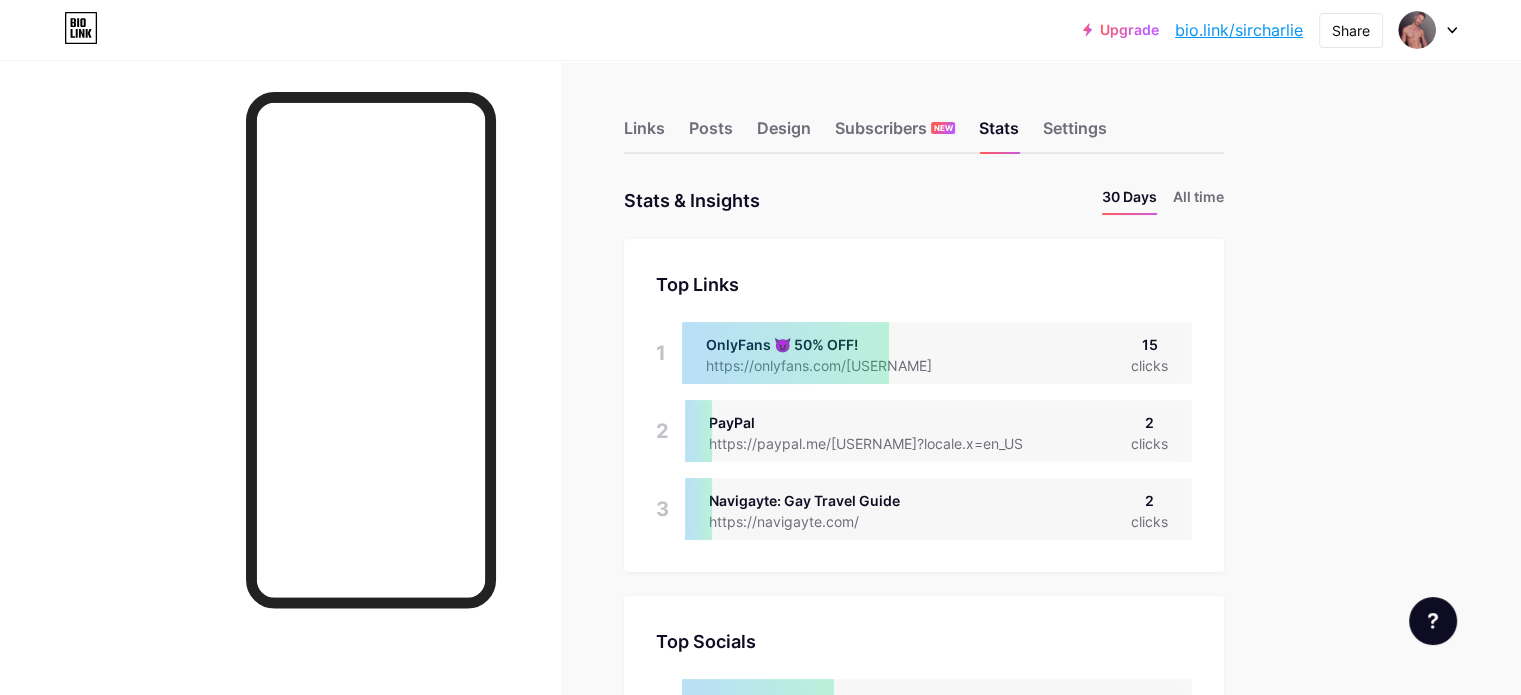 scroll, scrollTop: 999304, scrollLeft: 998479, axis: both 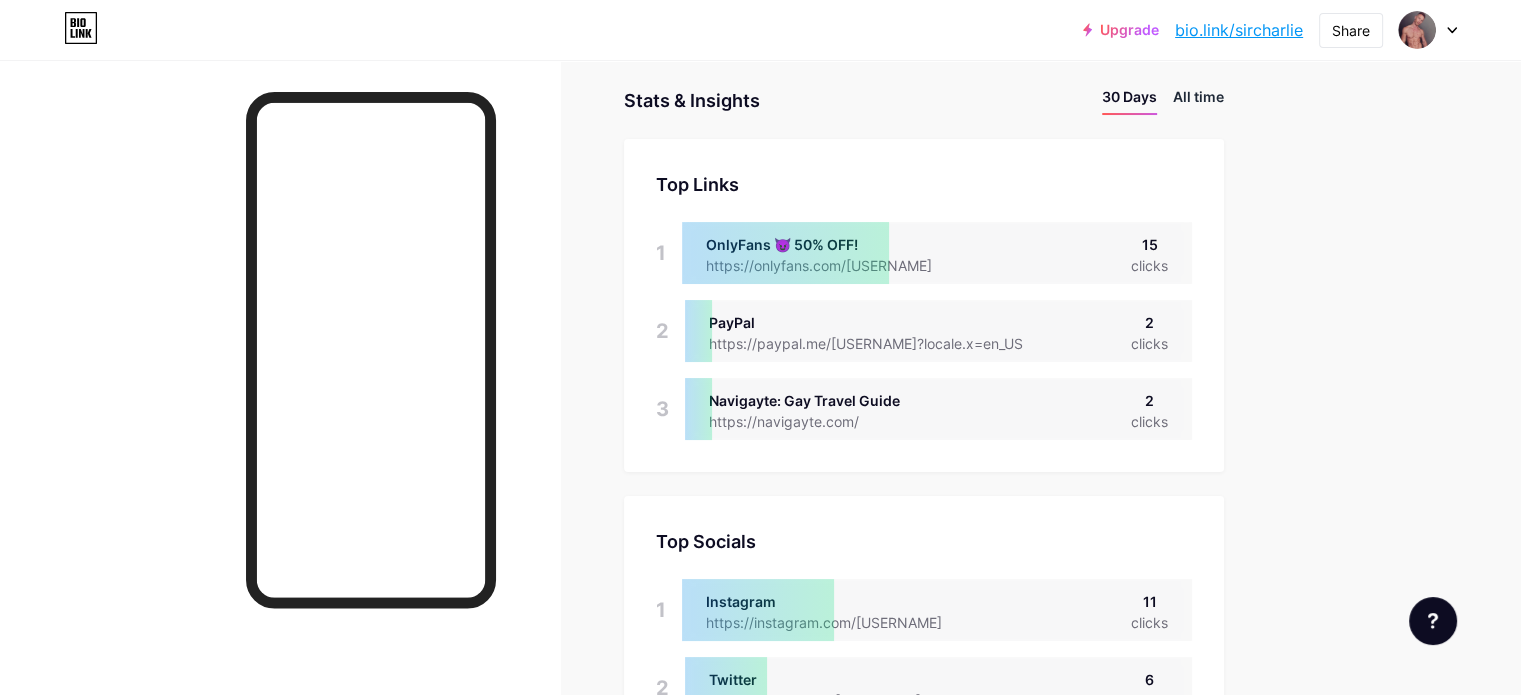 click on "All
time" at bounding box center [1198, 100] 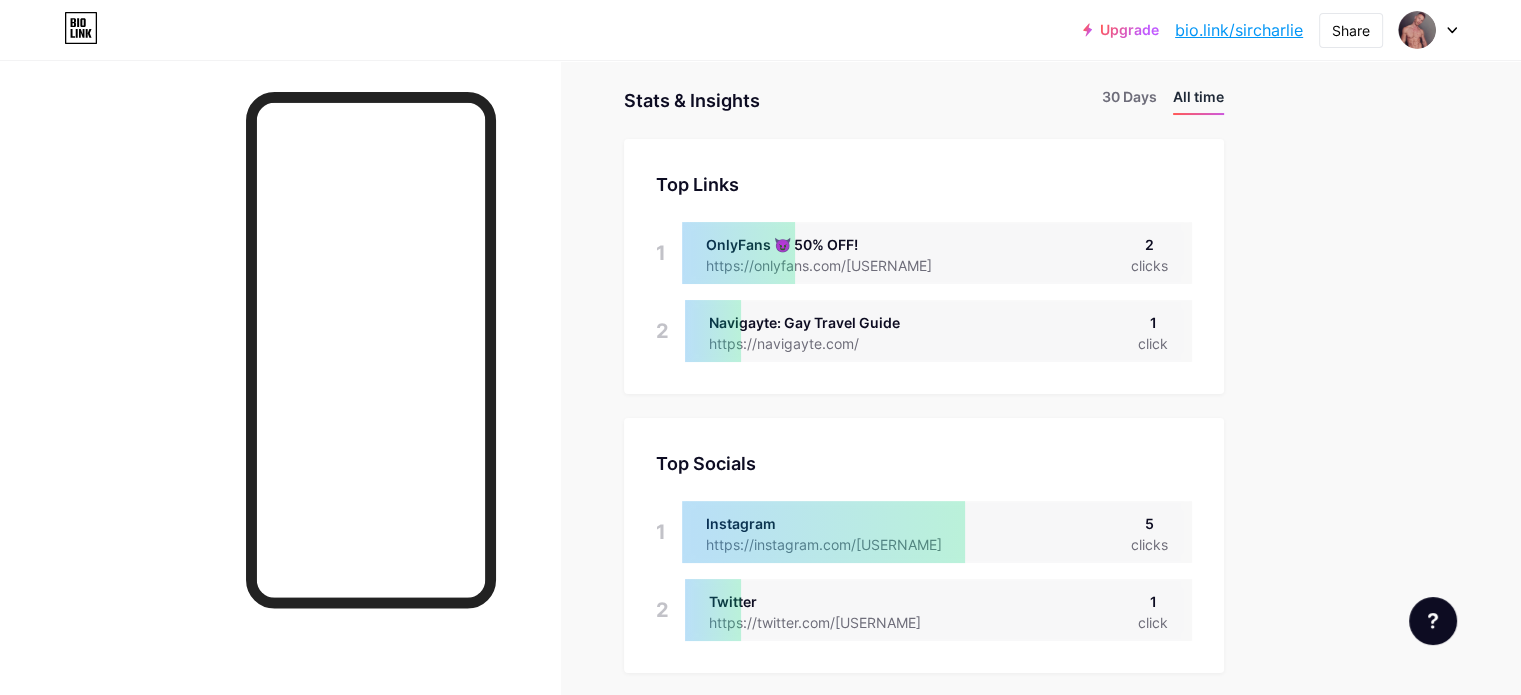 scroll, scrollTop: 999304, scrollLeft: 998479, axis: both 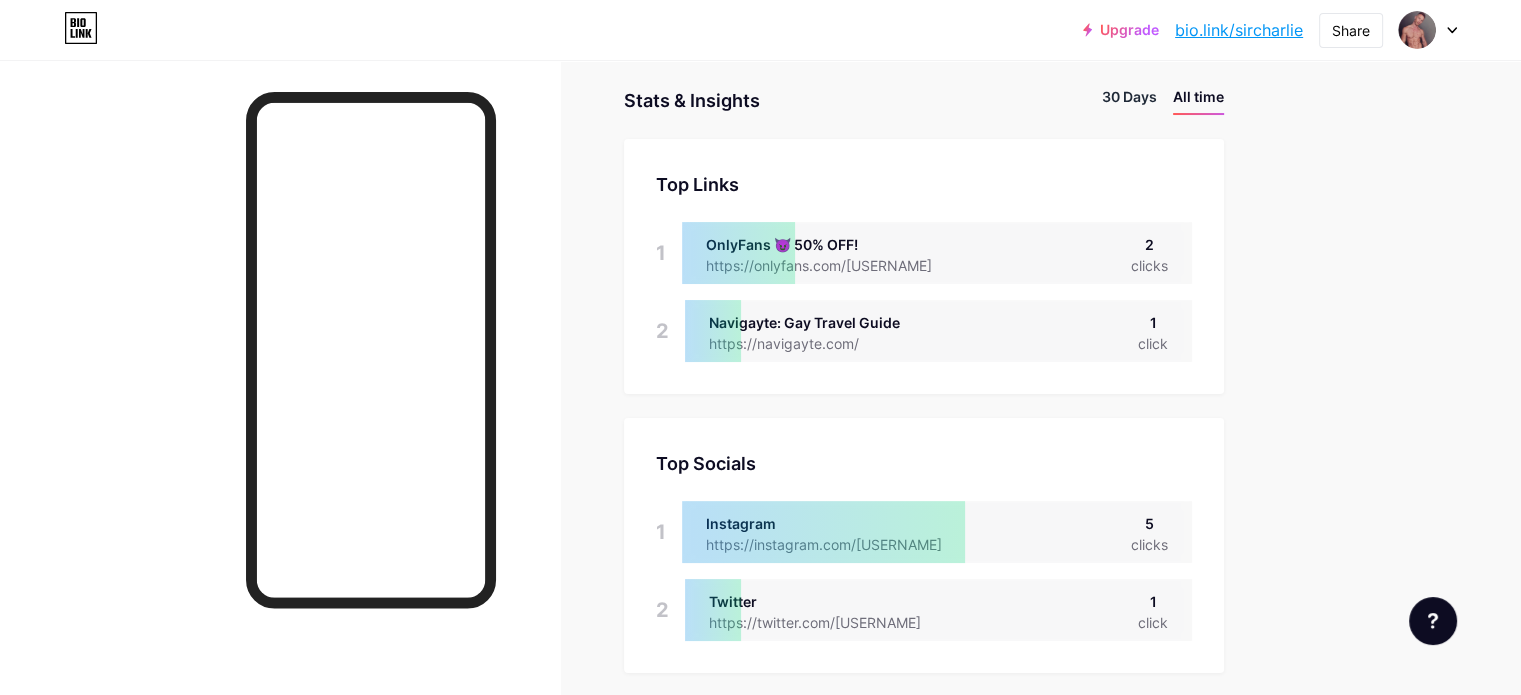 click on "30 Days" at bounding box center (1129, 100) 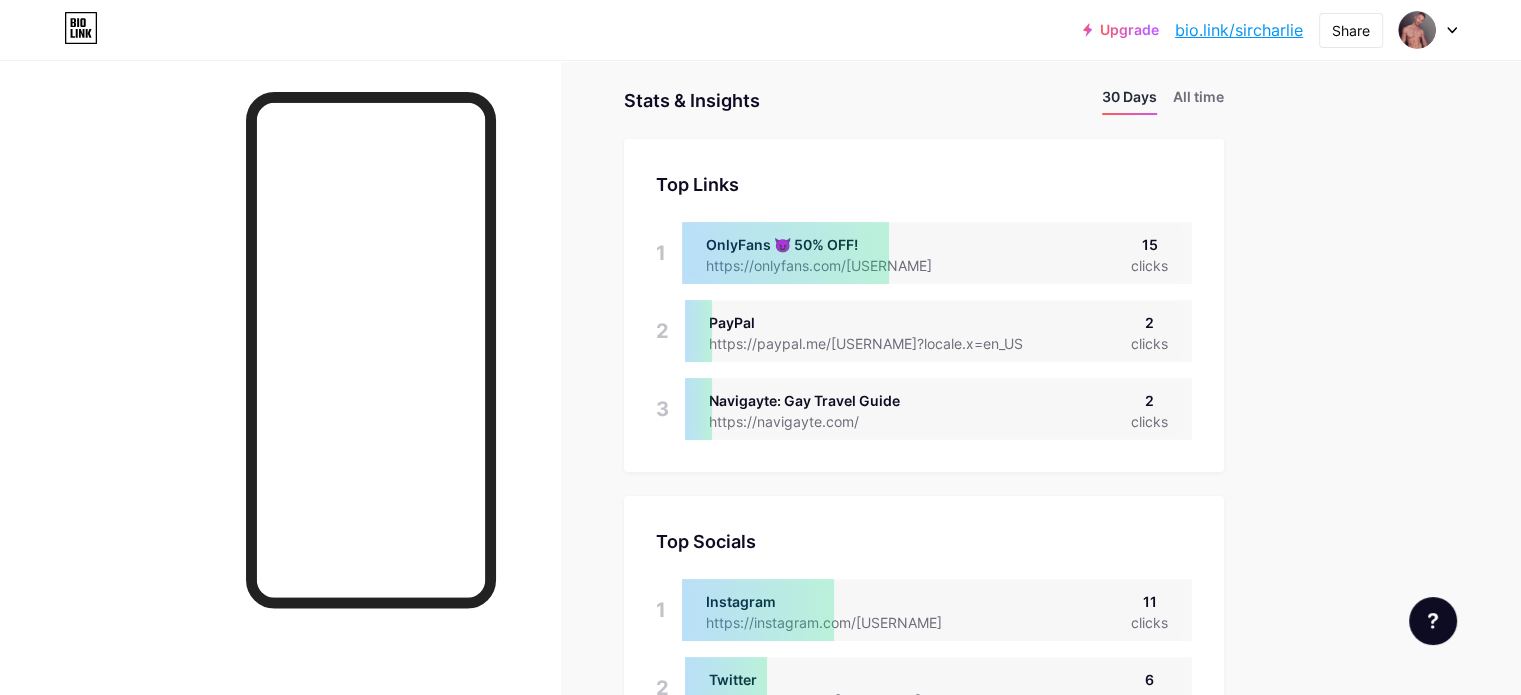 scroll, scrollTop: 999304, scrollLeft: 998479, axis: both 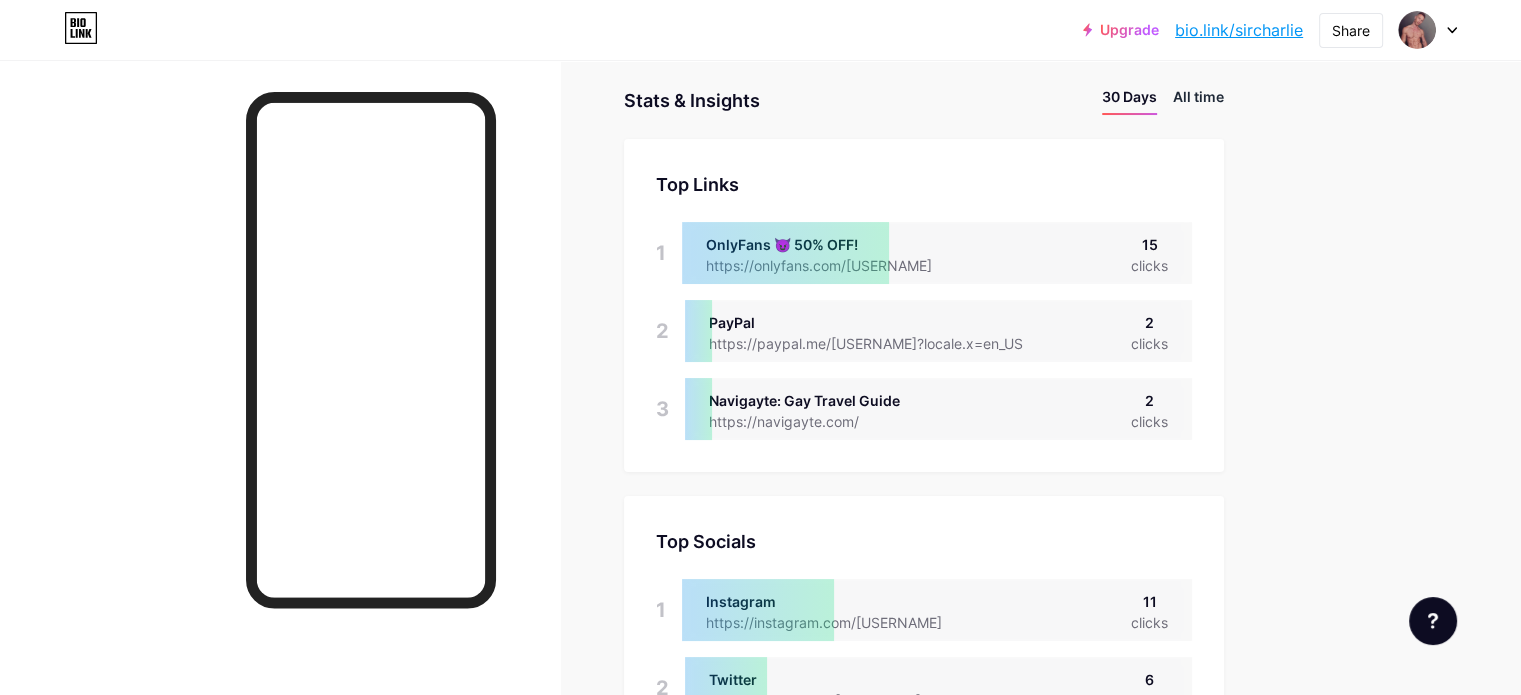 click on "All
time" at bounding box center [1198, 100] 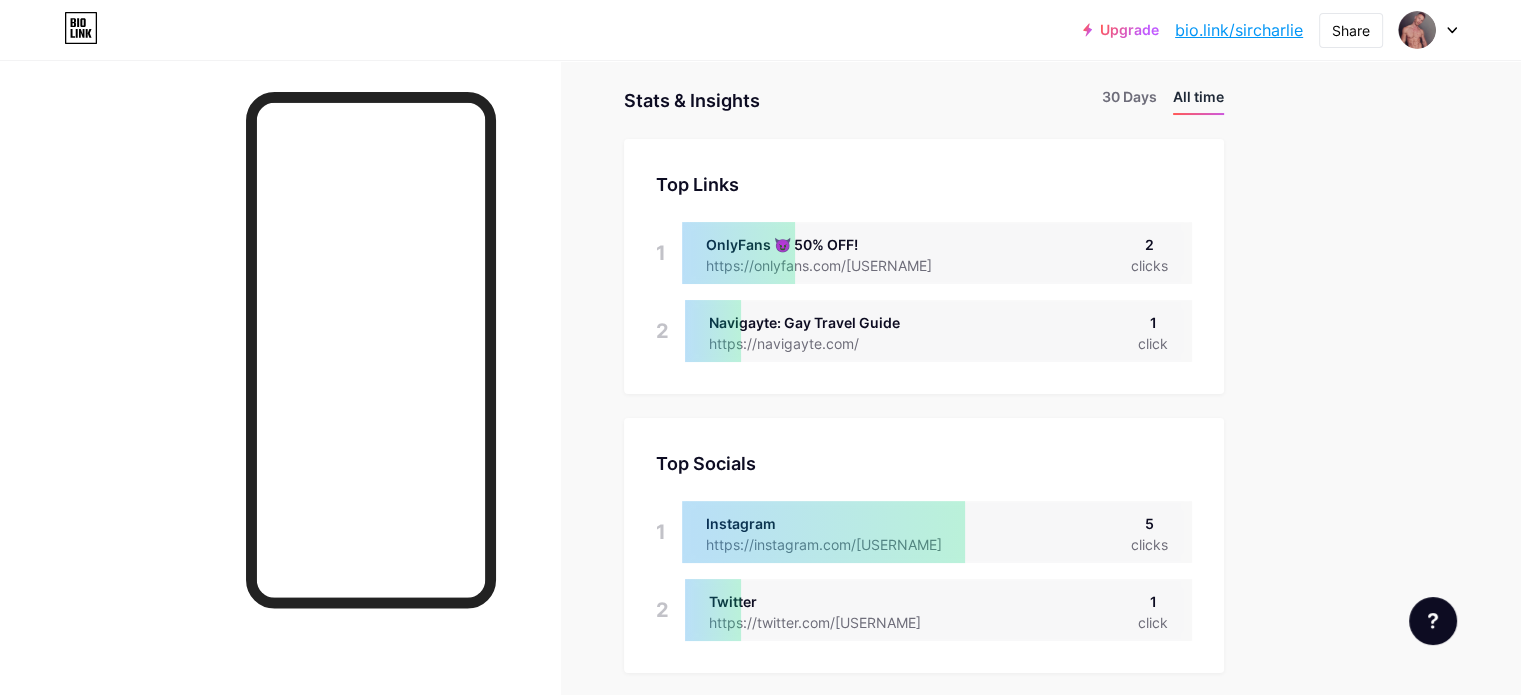 scroll, scrollTop: 999304, scrollLeft: 998479, axis: both 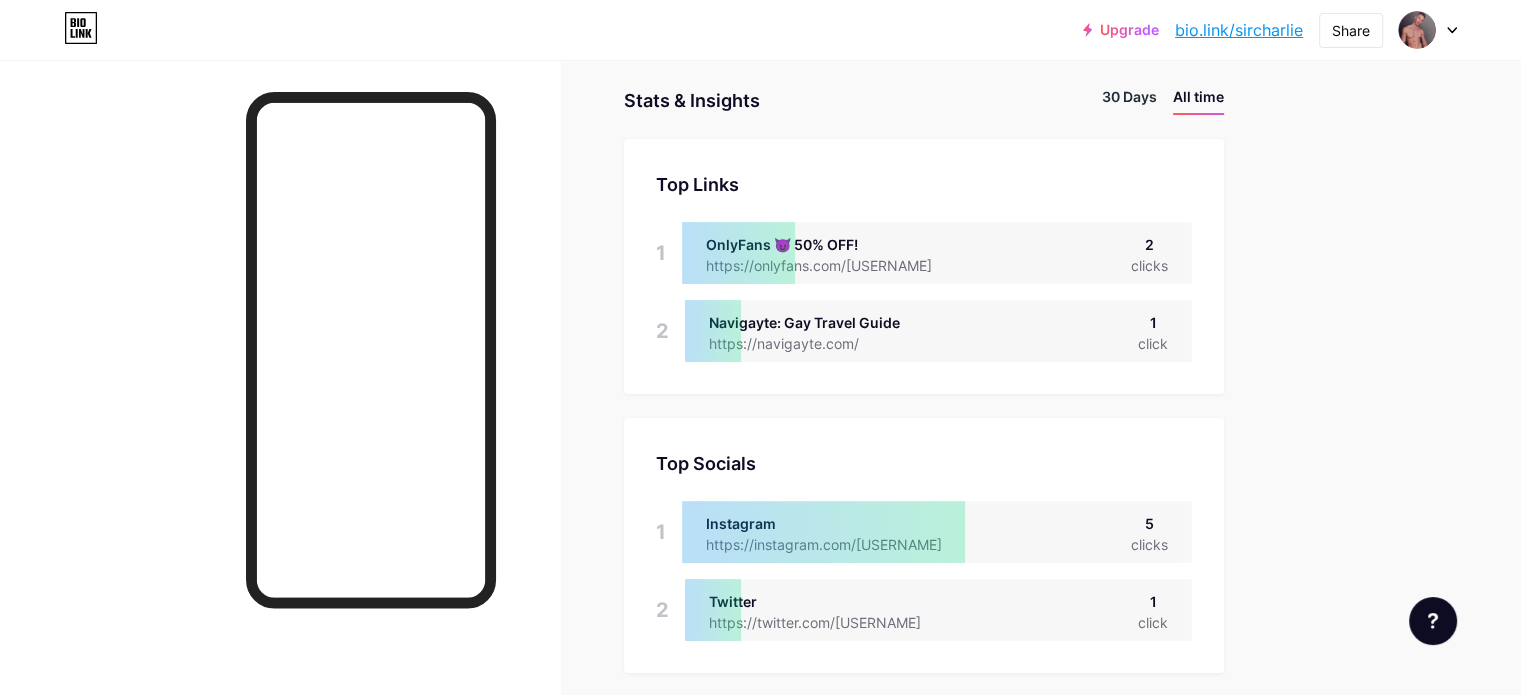click on "30 Days" at bounding box center [1129, 100] 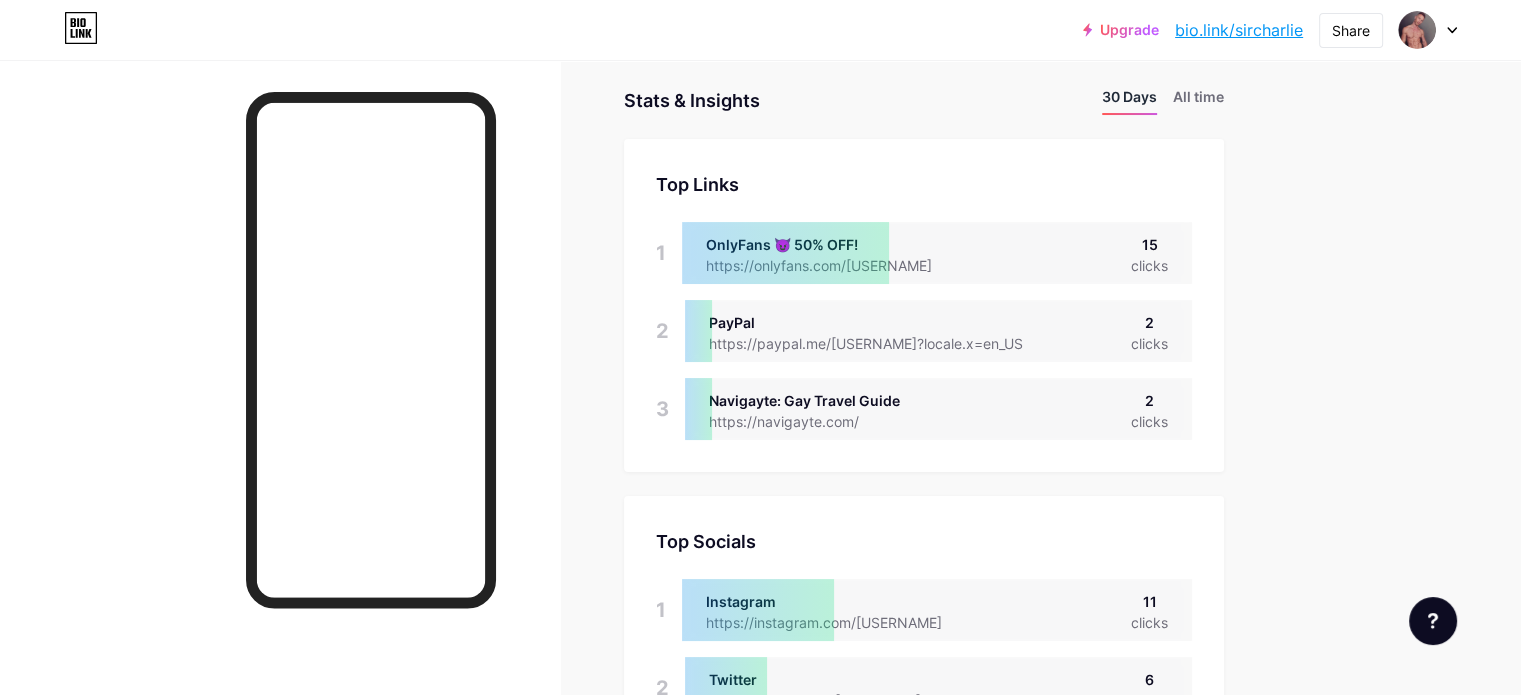 scroll, scrollTop: 999304, scrollLeft: 998479, axis: both 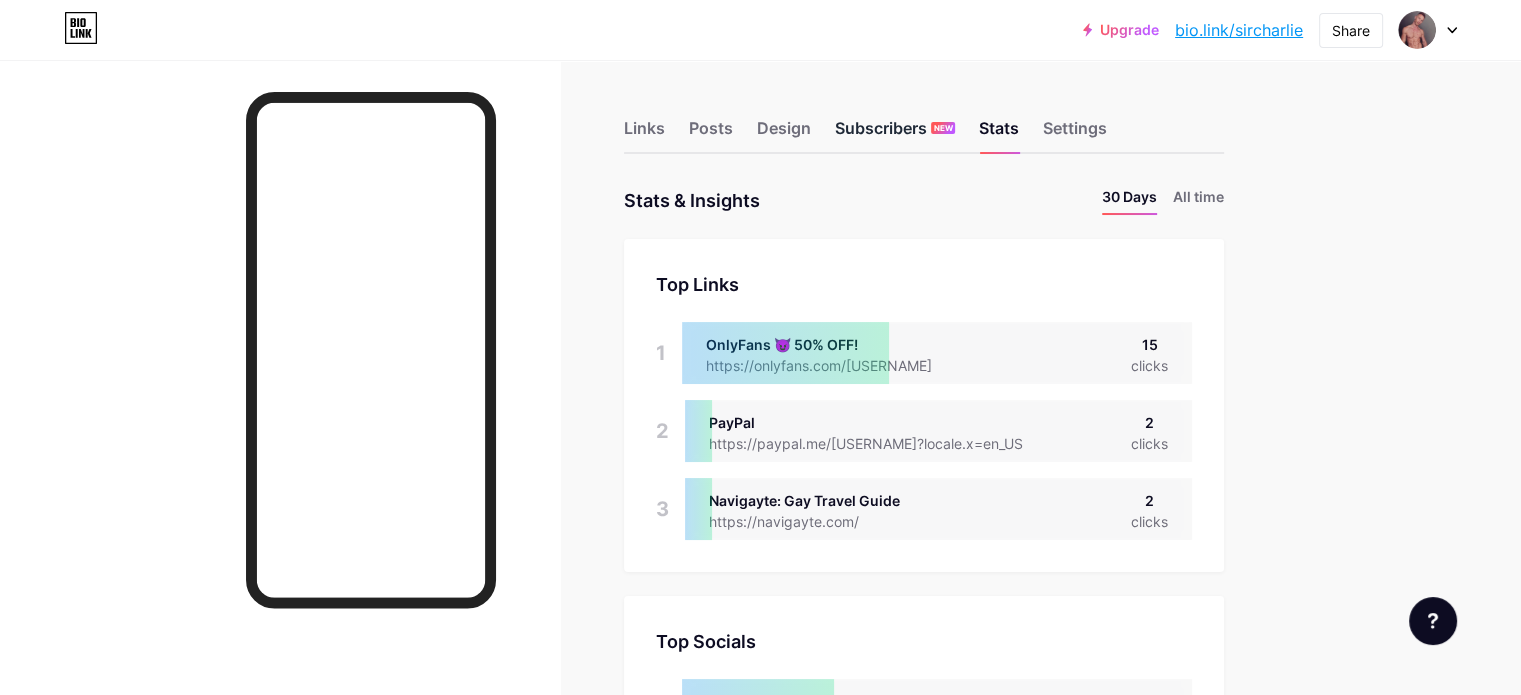 click on "Subscribers
NEW" at bounding box center (895, 134) 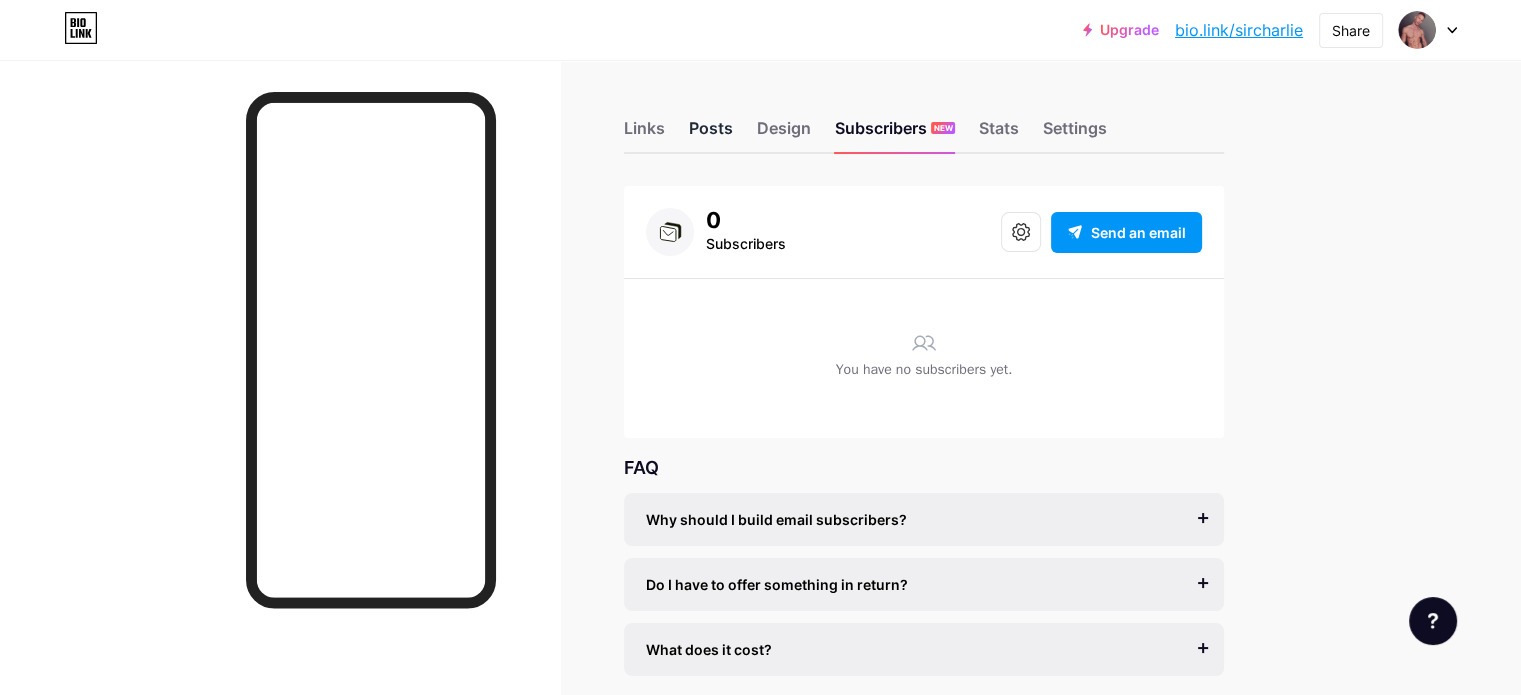 click on "Posts" at bounding box center [711, 134] 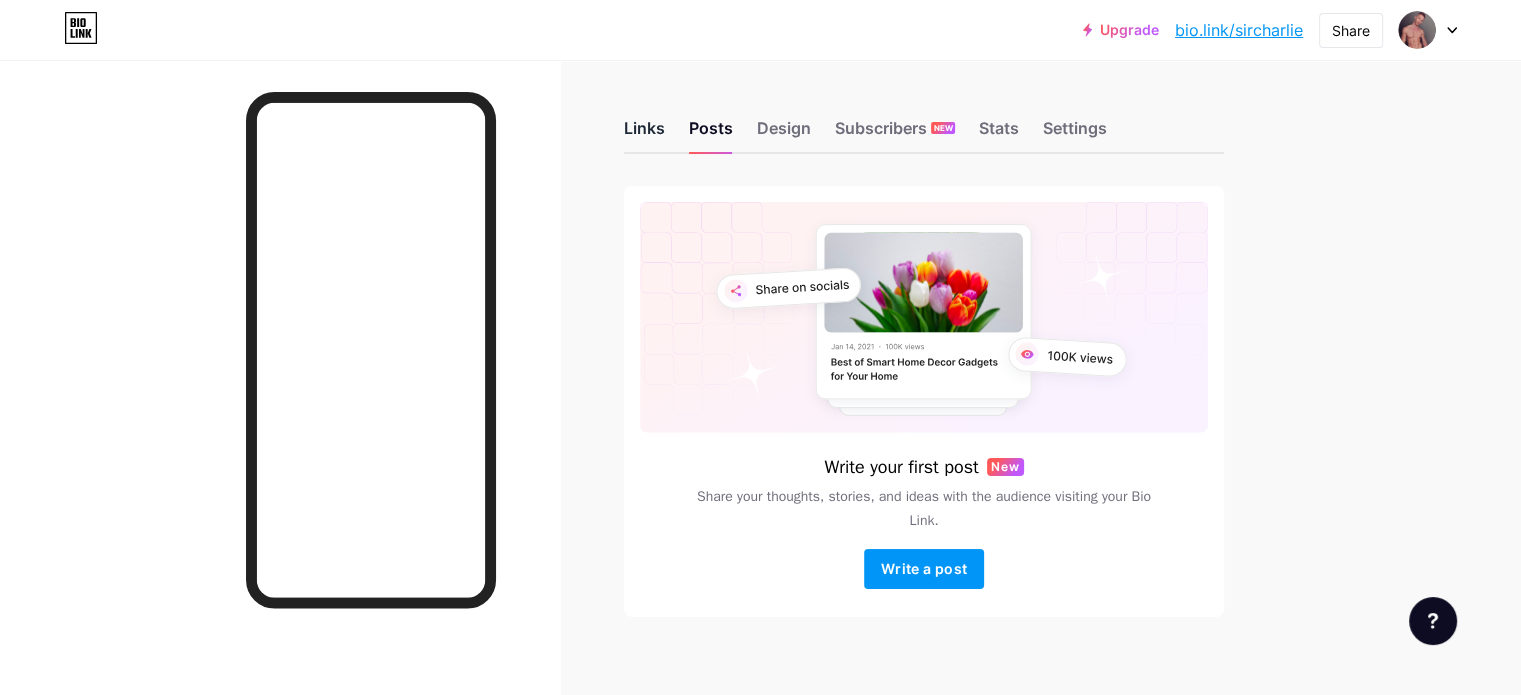 click on "Links" at bounding box center (644, 134) 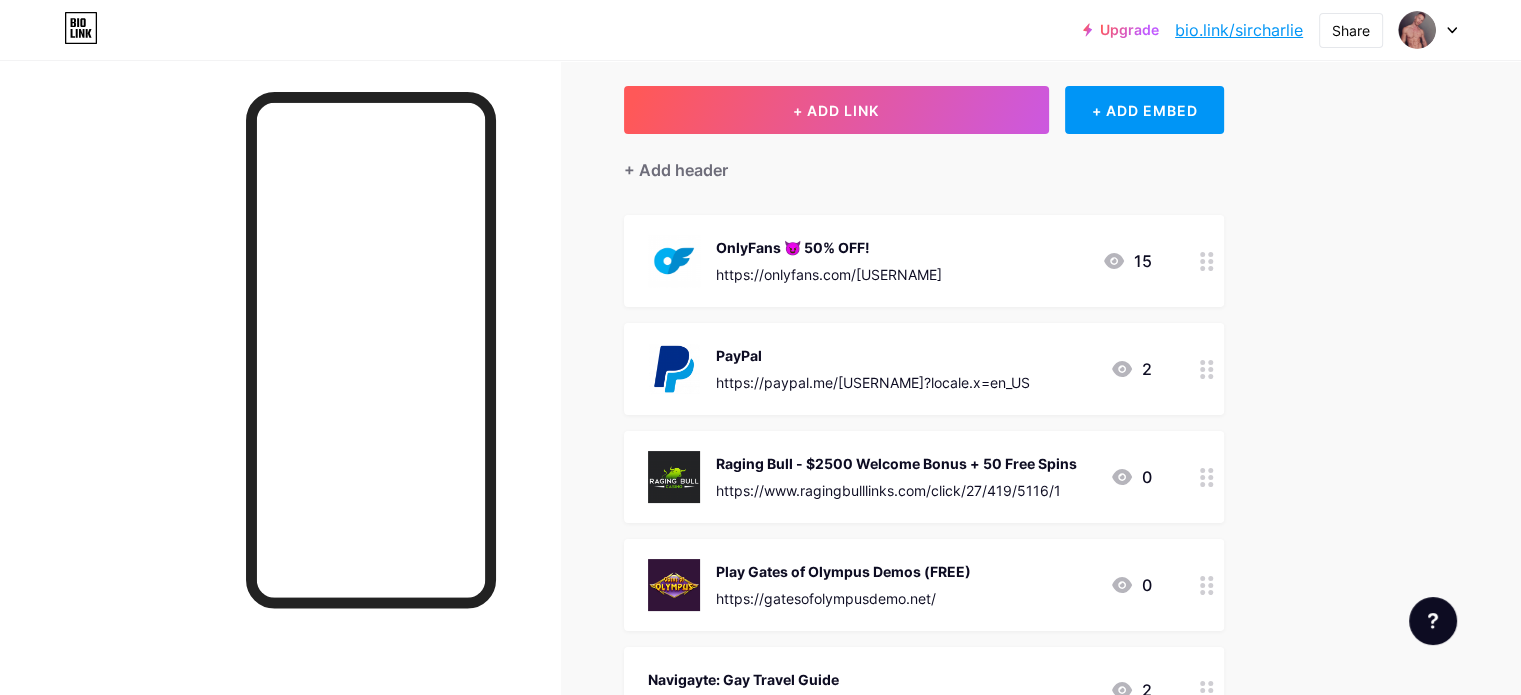 scroll, scrollTop: 0, scrollLeft: 0, axis: both 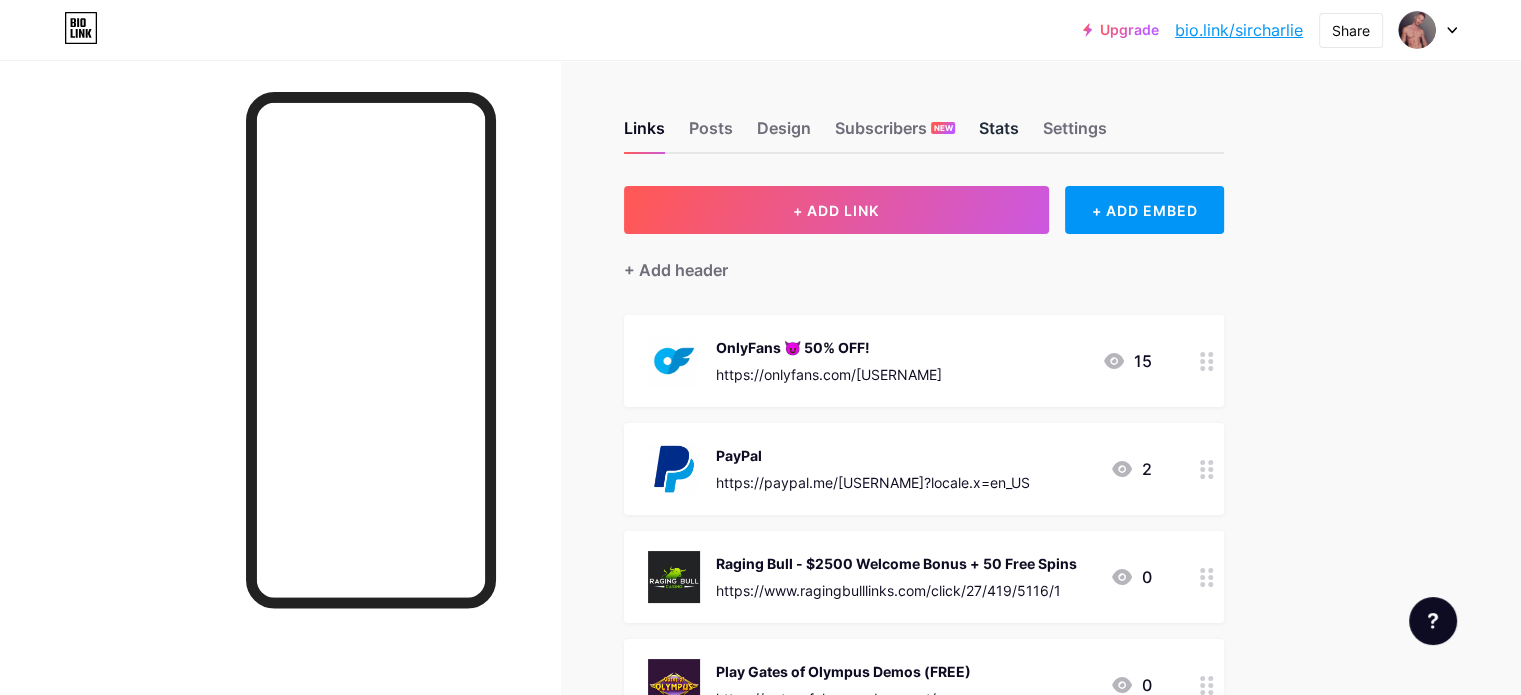 click on "Stats" at bounding box center [999, 134] 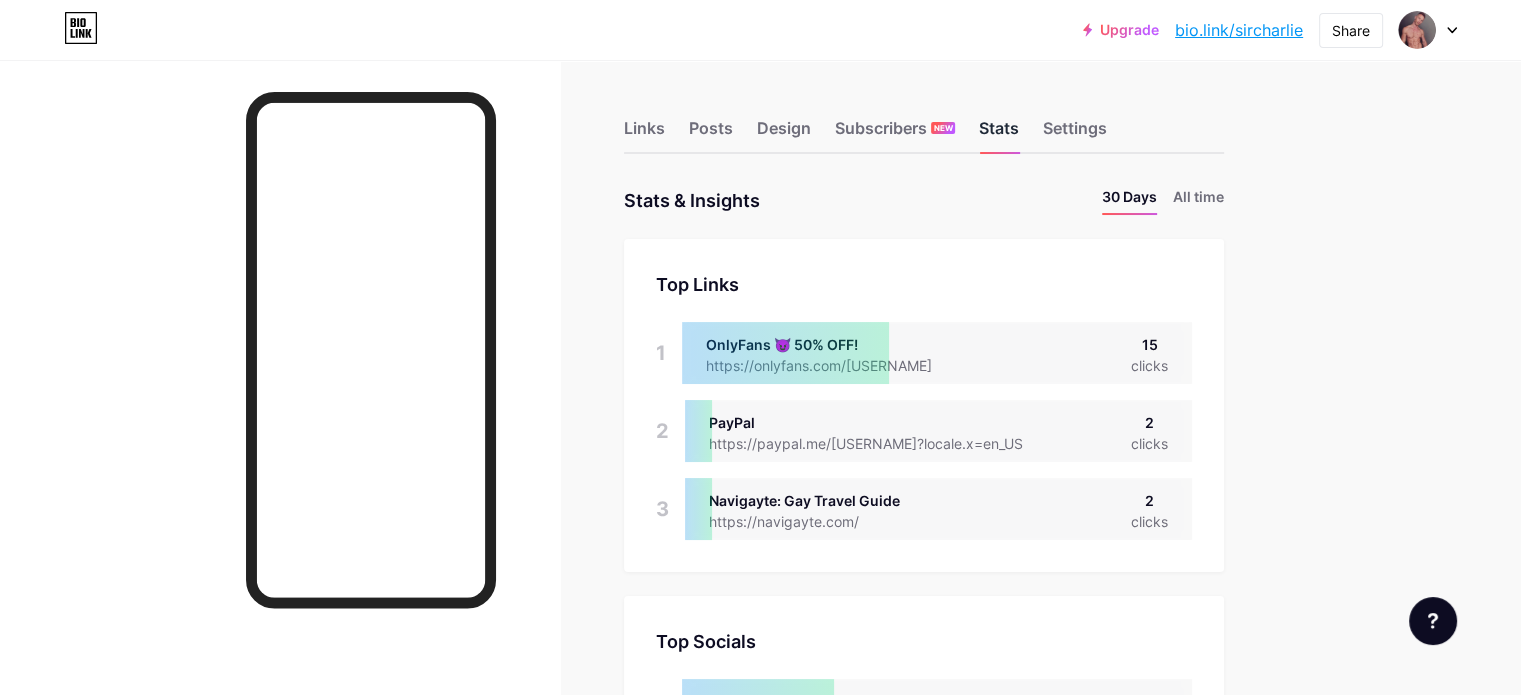 scroll, scrollTop: 999304, scrollLeft: 998479, axis: both 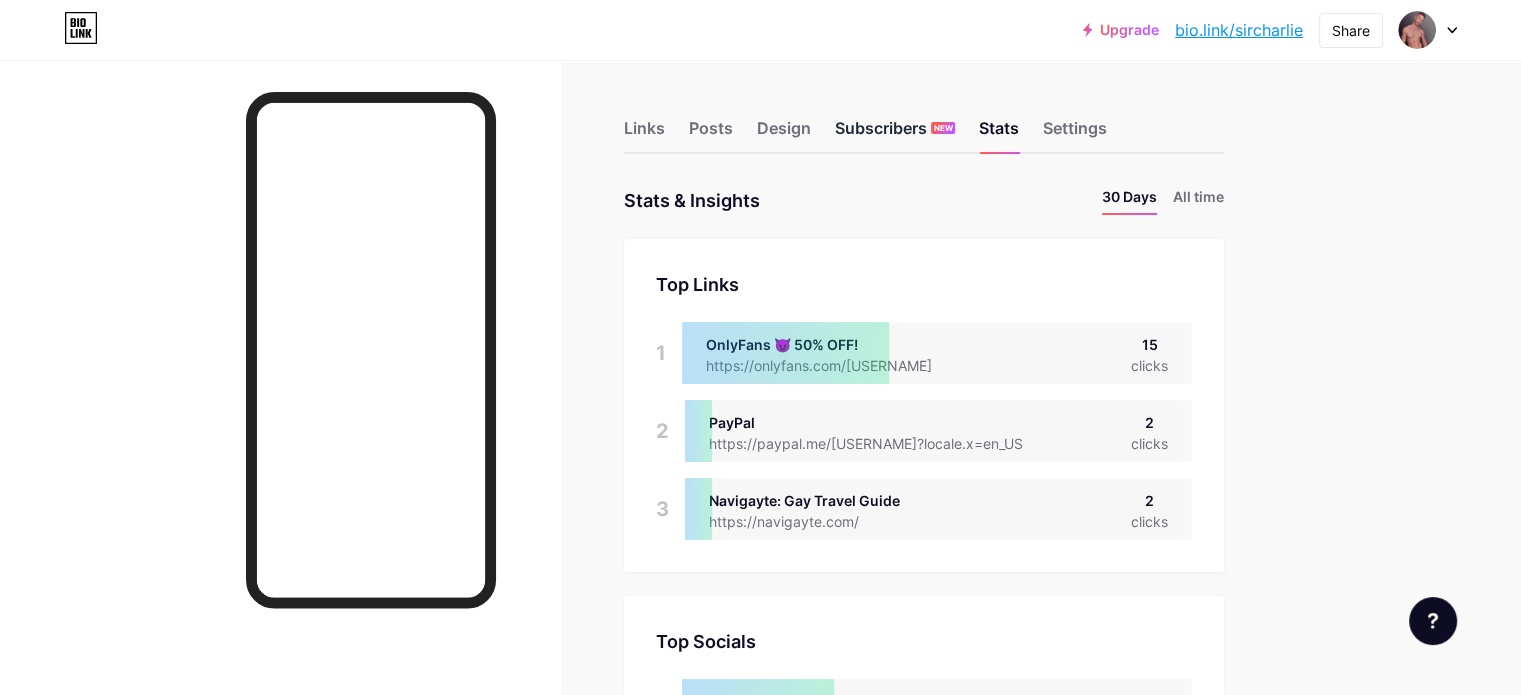 click on "Subscribers
NEW" at bounding box center [895, 134] 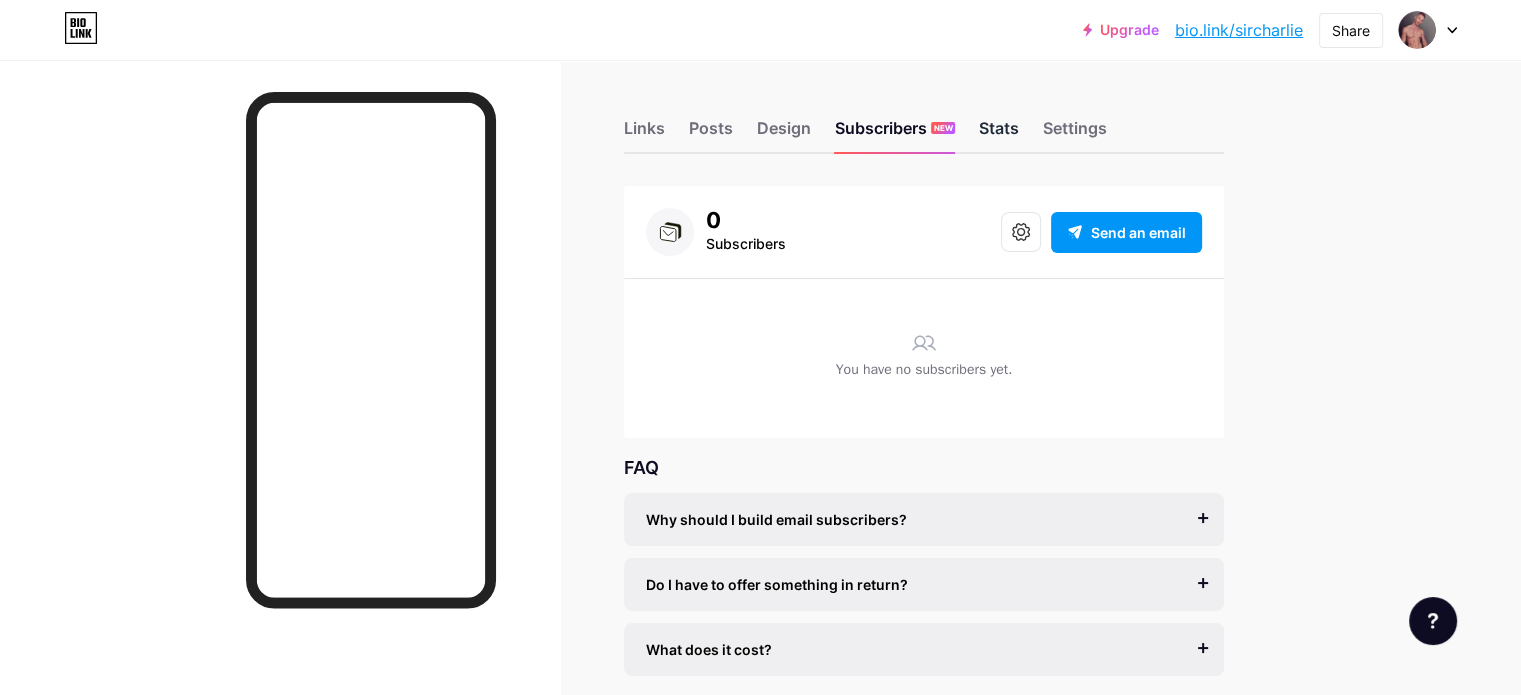 click on "Stats" at bounding box center [999, 134] 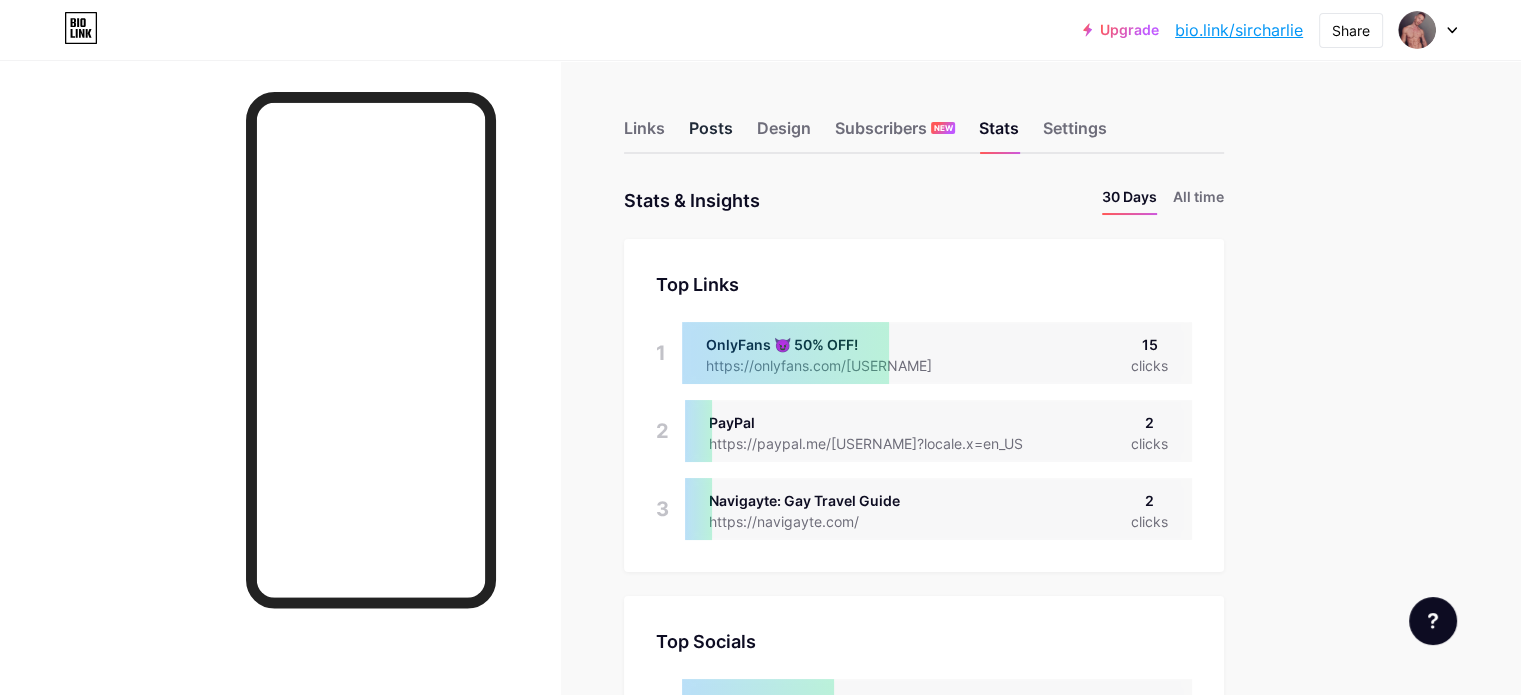 click on "Posts" at bounding box center (711, 134) 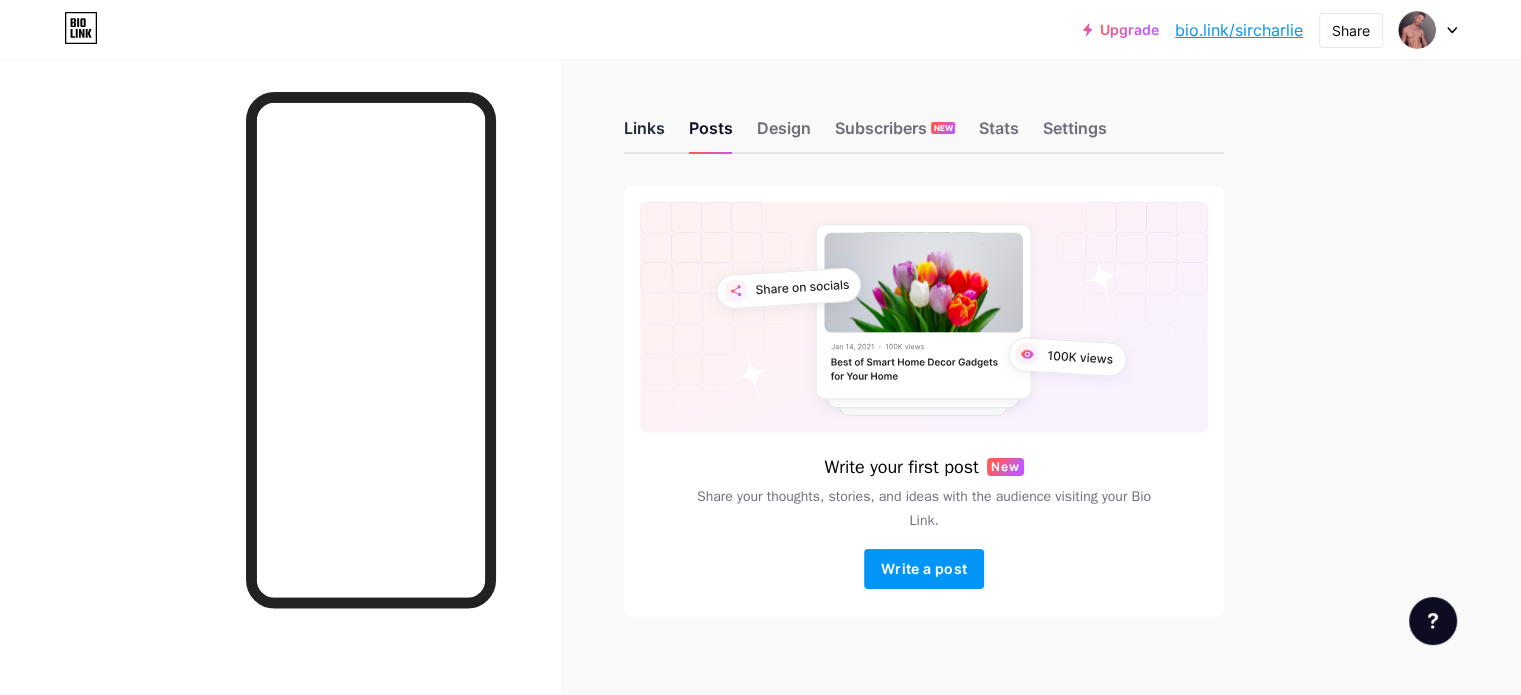 click on "Links" at bounding box center [644, 134] 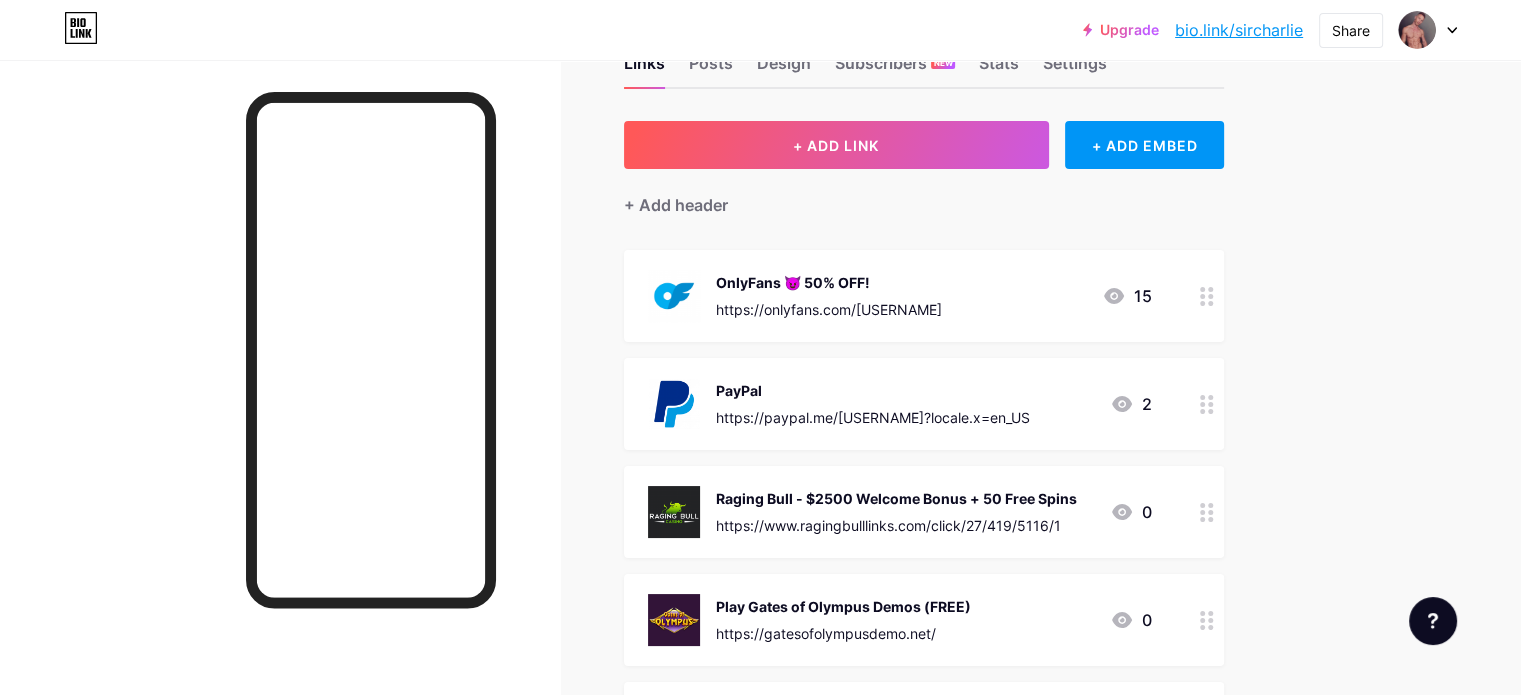 scroll, scrollTop: 0, scrollLeft: 0, axis: both 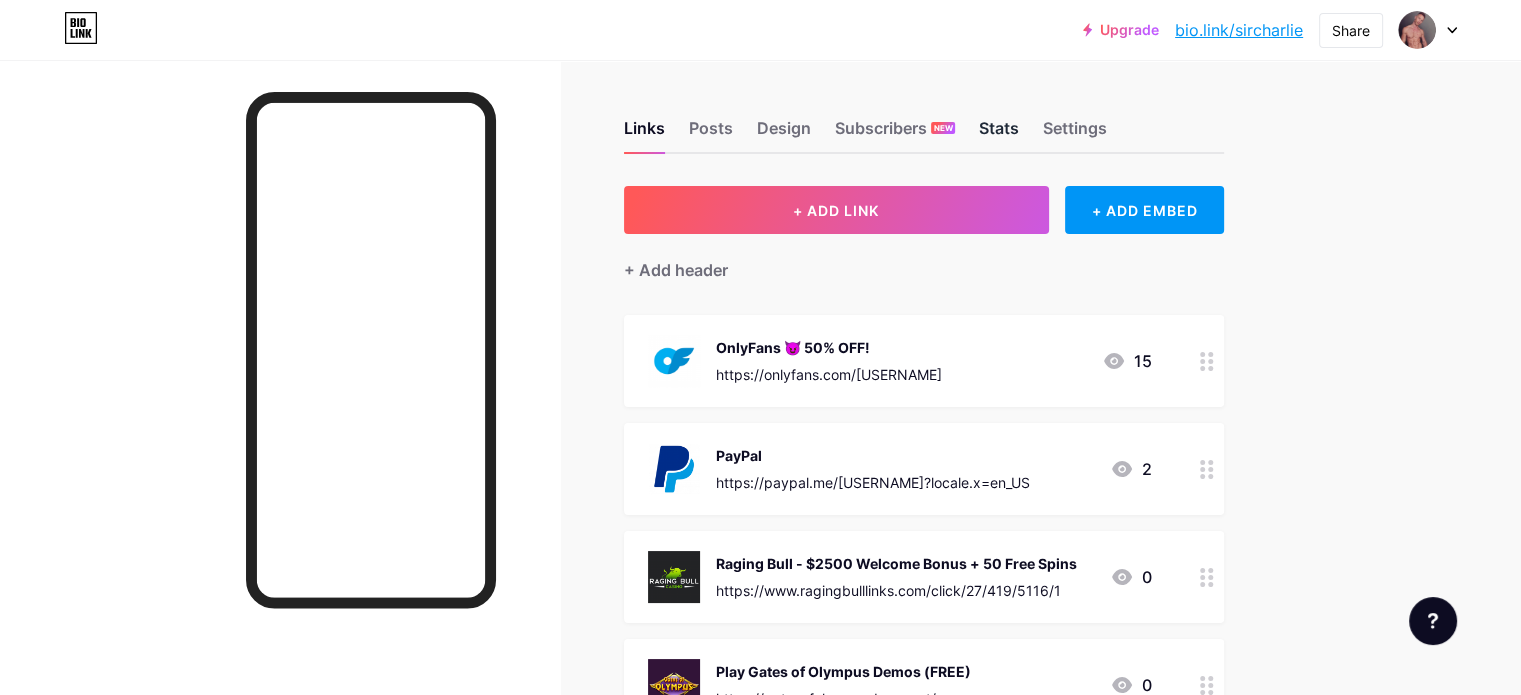 click on "Stats" at bounding box center [999, 134] 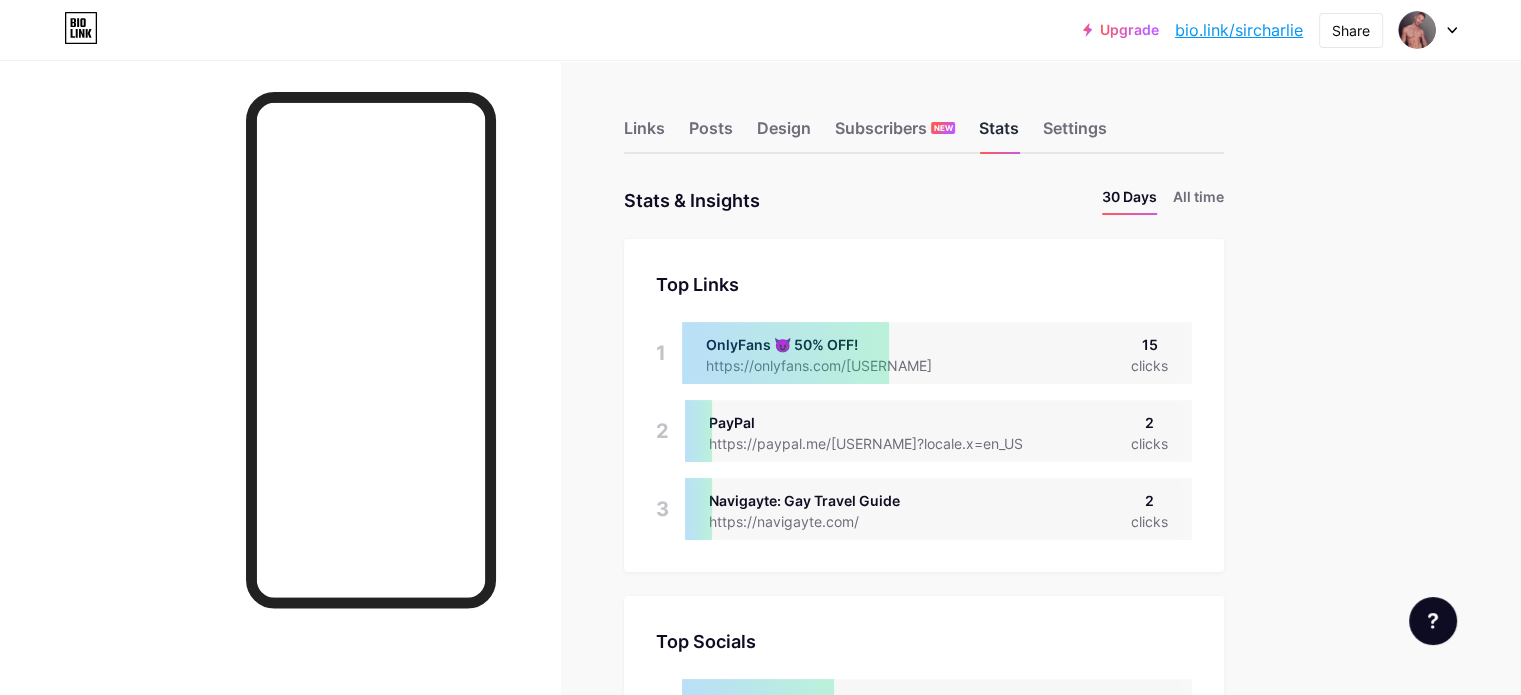 scroll, scrollTop: 999304, scrollLeft: 998479, axis: both 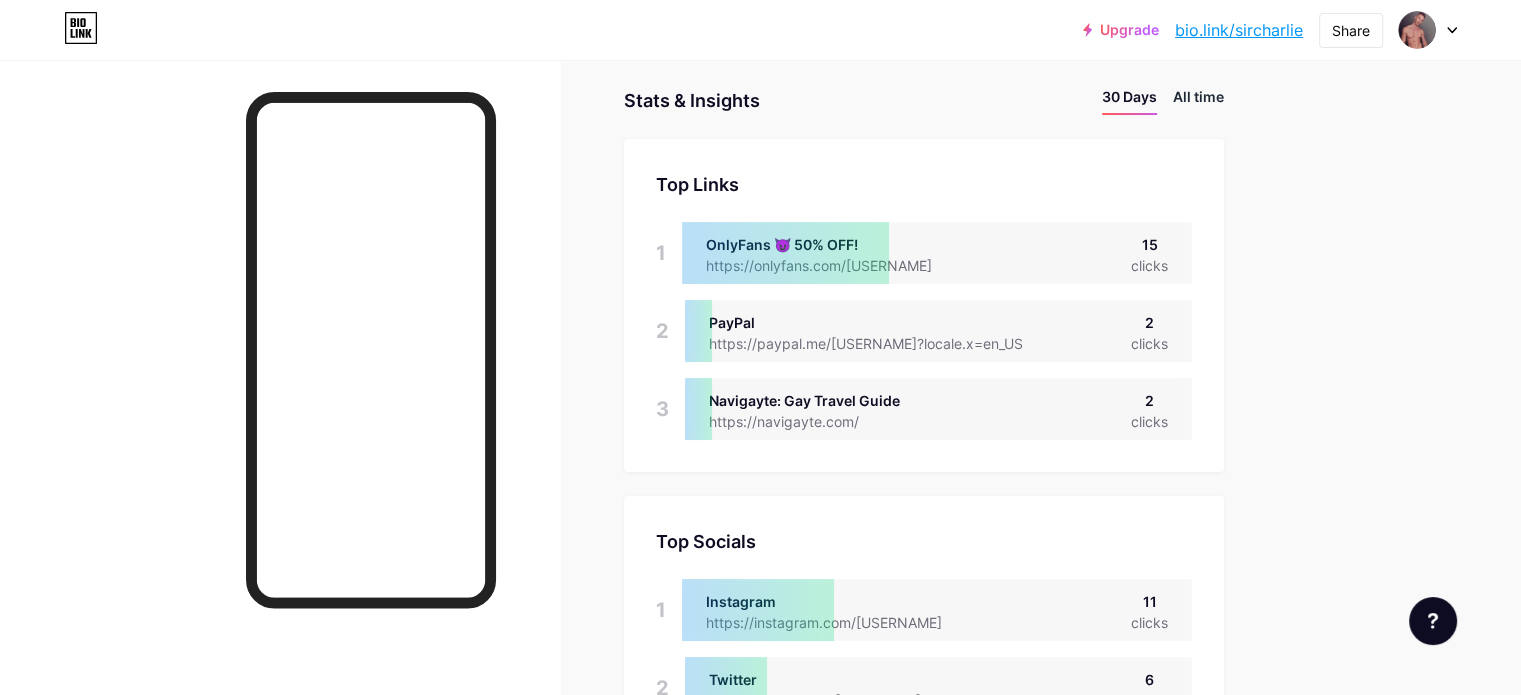 click on "All
time" at bounding box center (1198, 100) 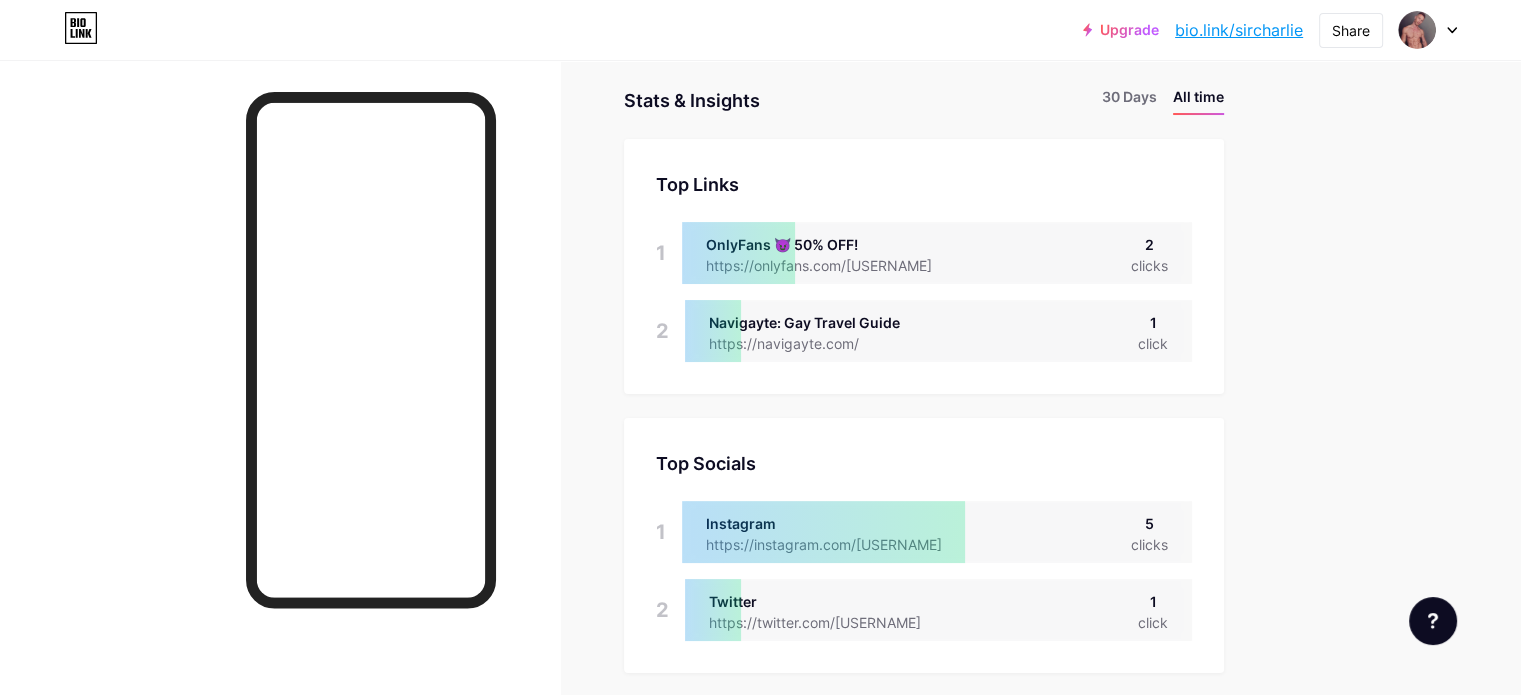 scroll, scrollTop: 999304, scrollLeft: 998479, axis: both 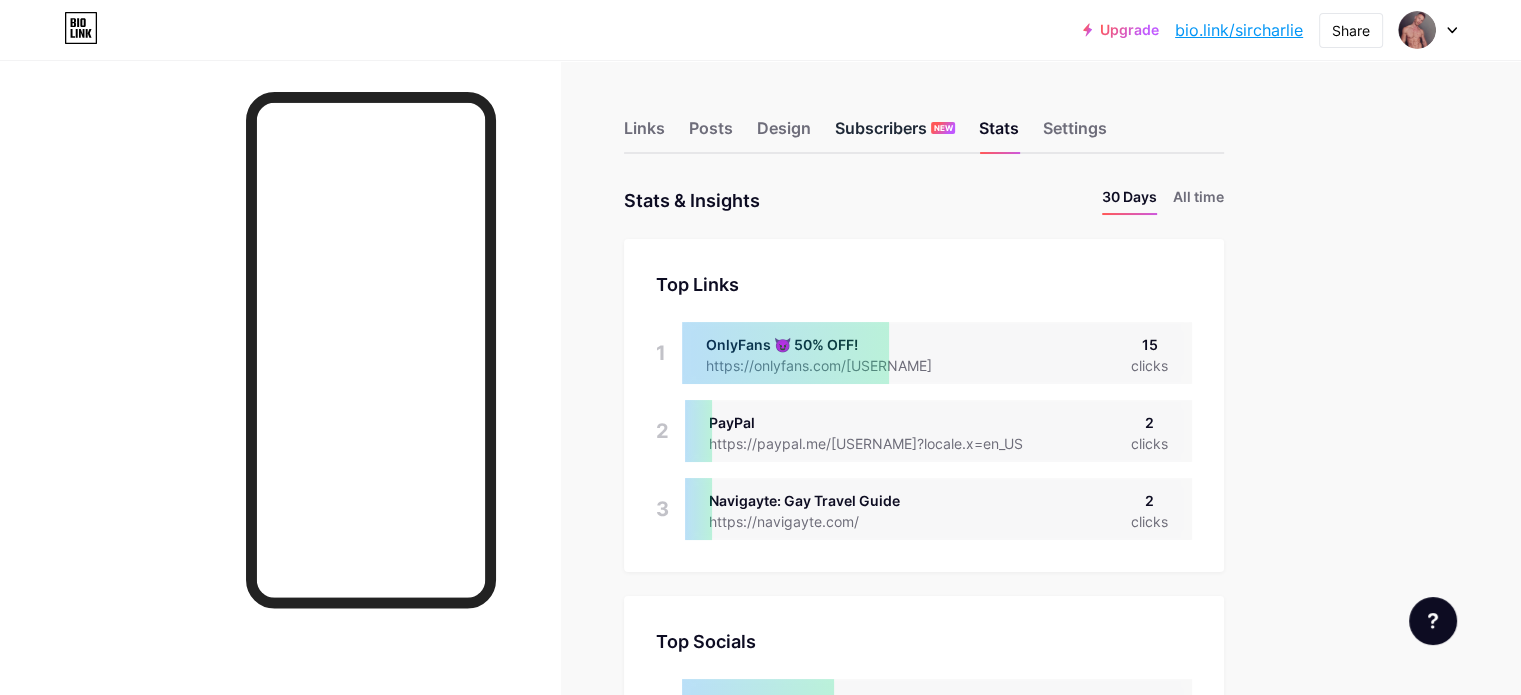 click on "Subscribers
NEW" at bounding box center [895, 134] 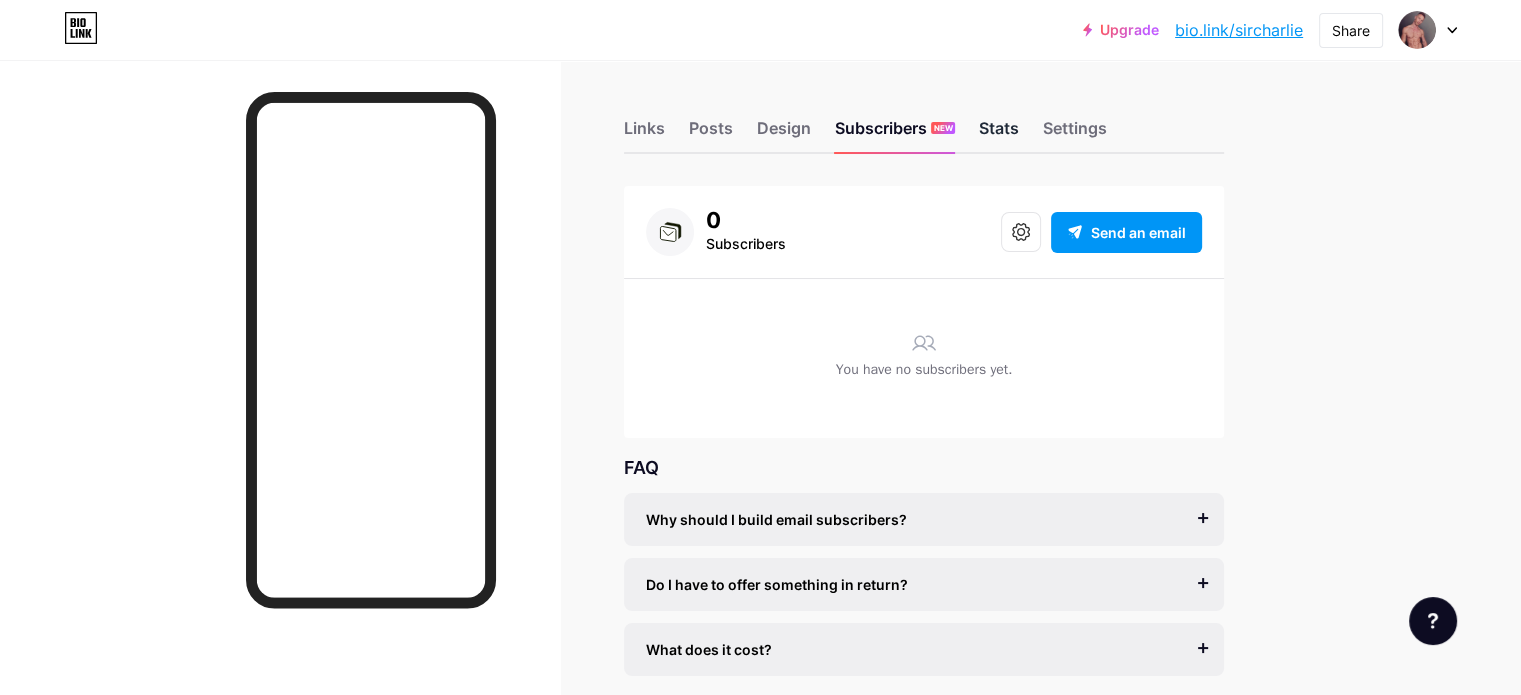 click on "Stats" at bounding box center [999, 134] 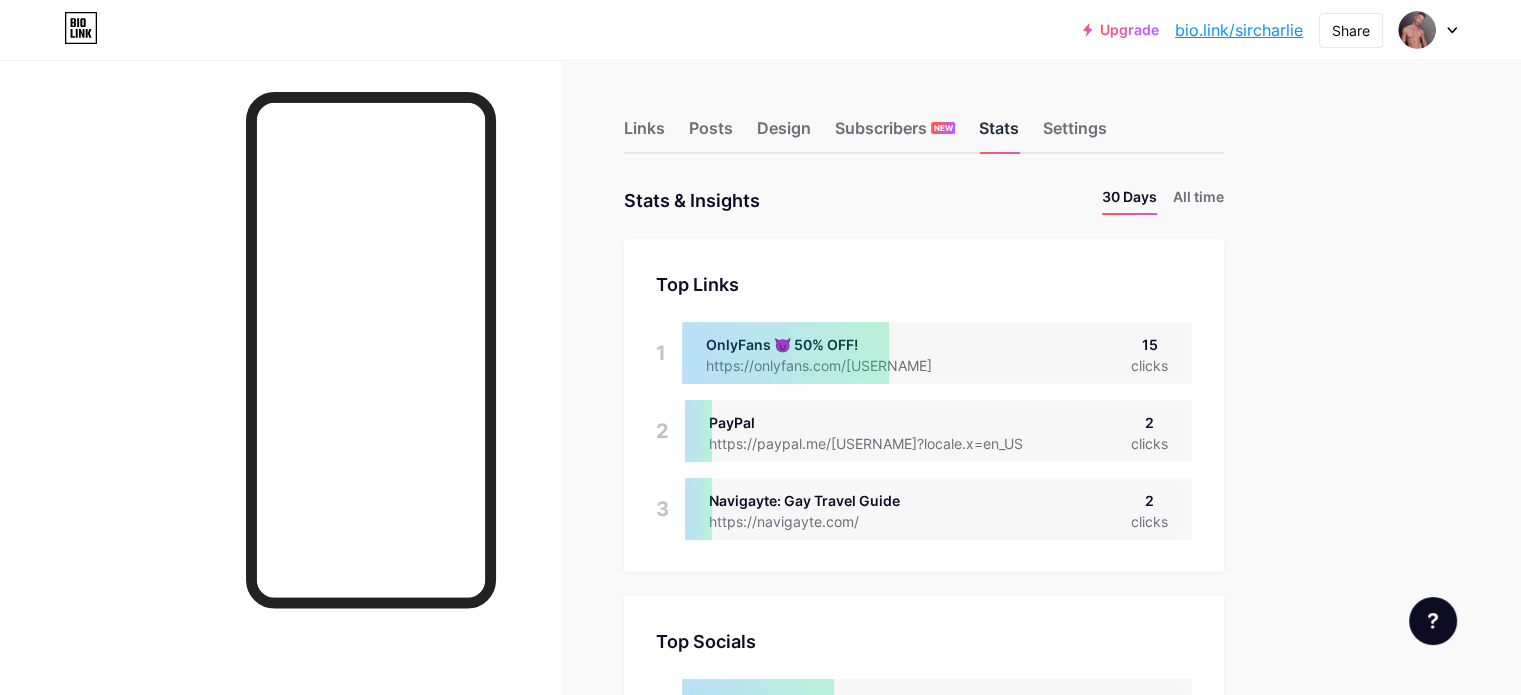 scroll, scrollTop: 999304, scrollLeft: 998479, axis: both 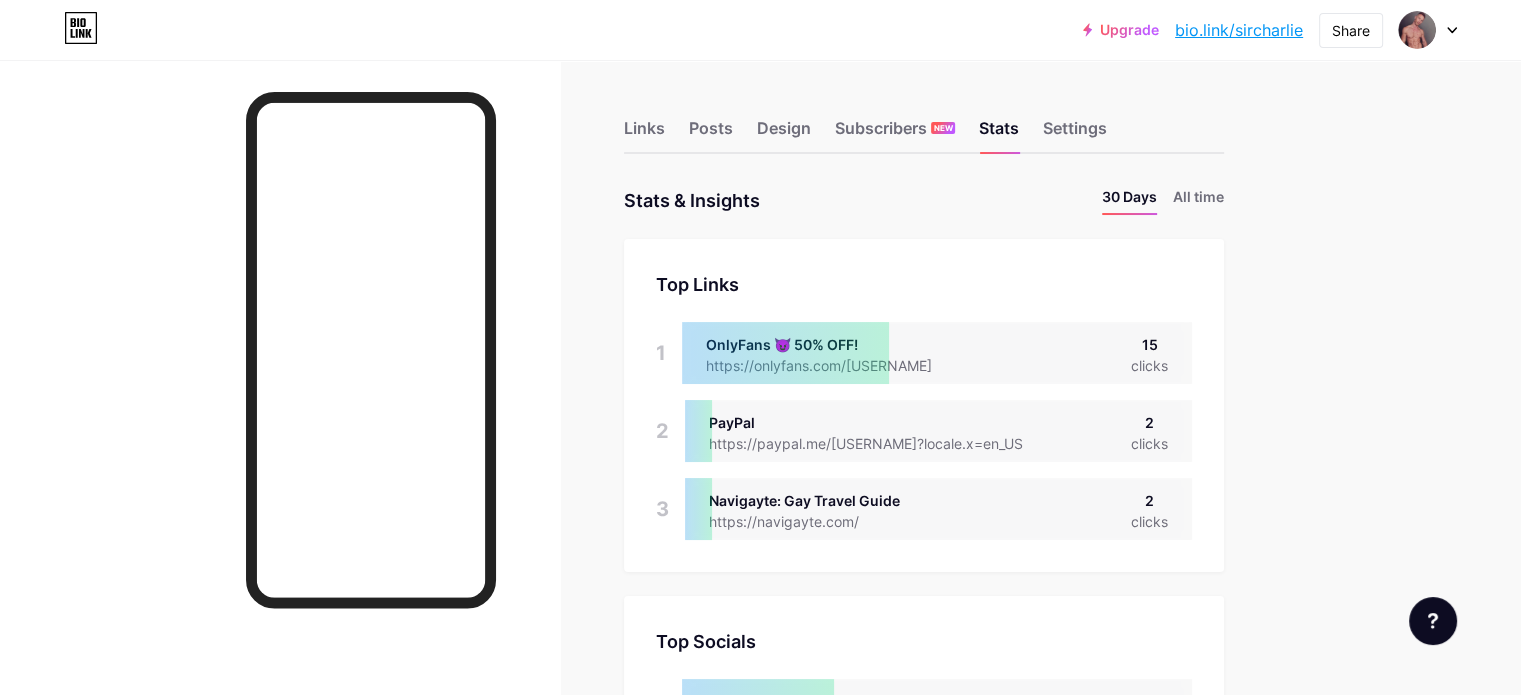 click on "Links
Posts
Design
Subscribers
NEW
Stats
Settings" at bounding box center (924, 119) 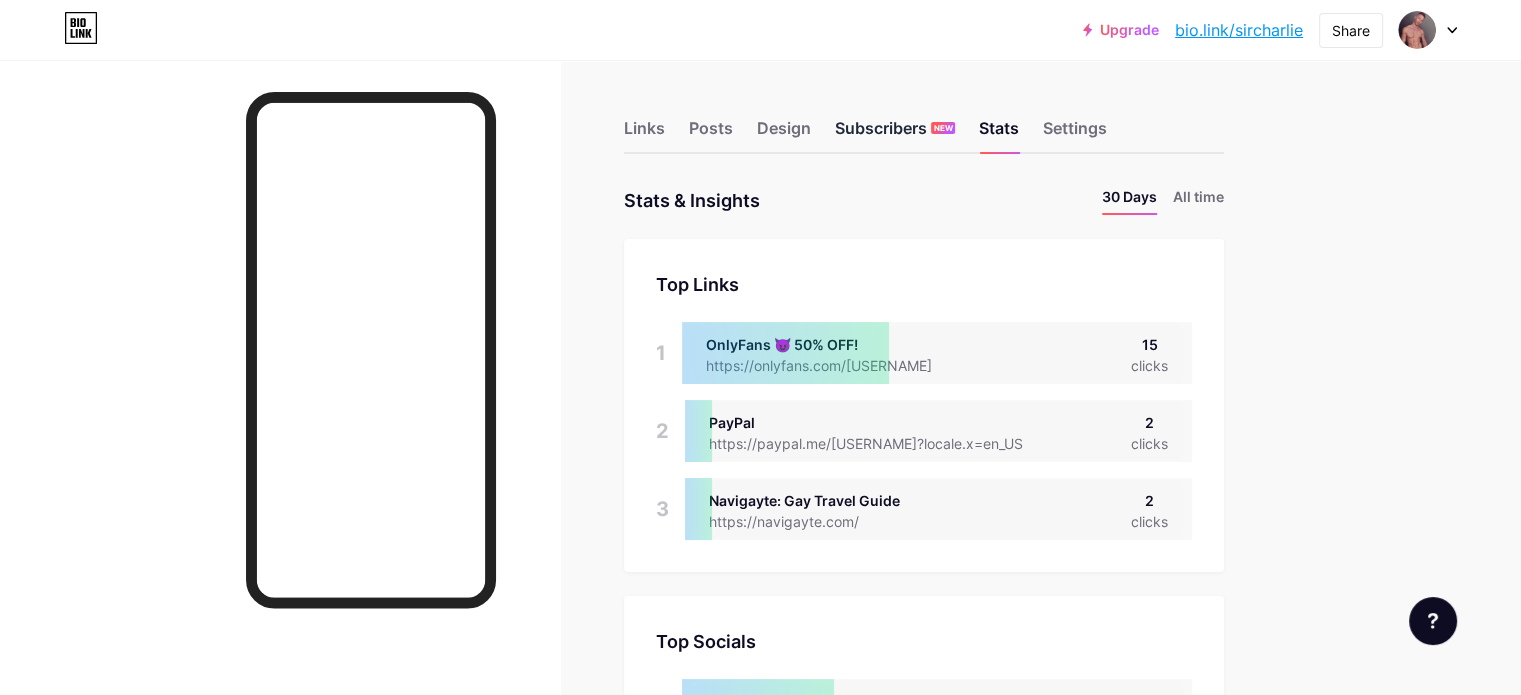 click on "Subscribers
NEW" at bounding box center (895, 134) 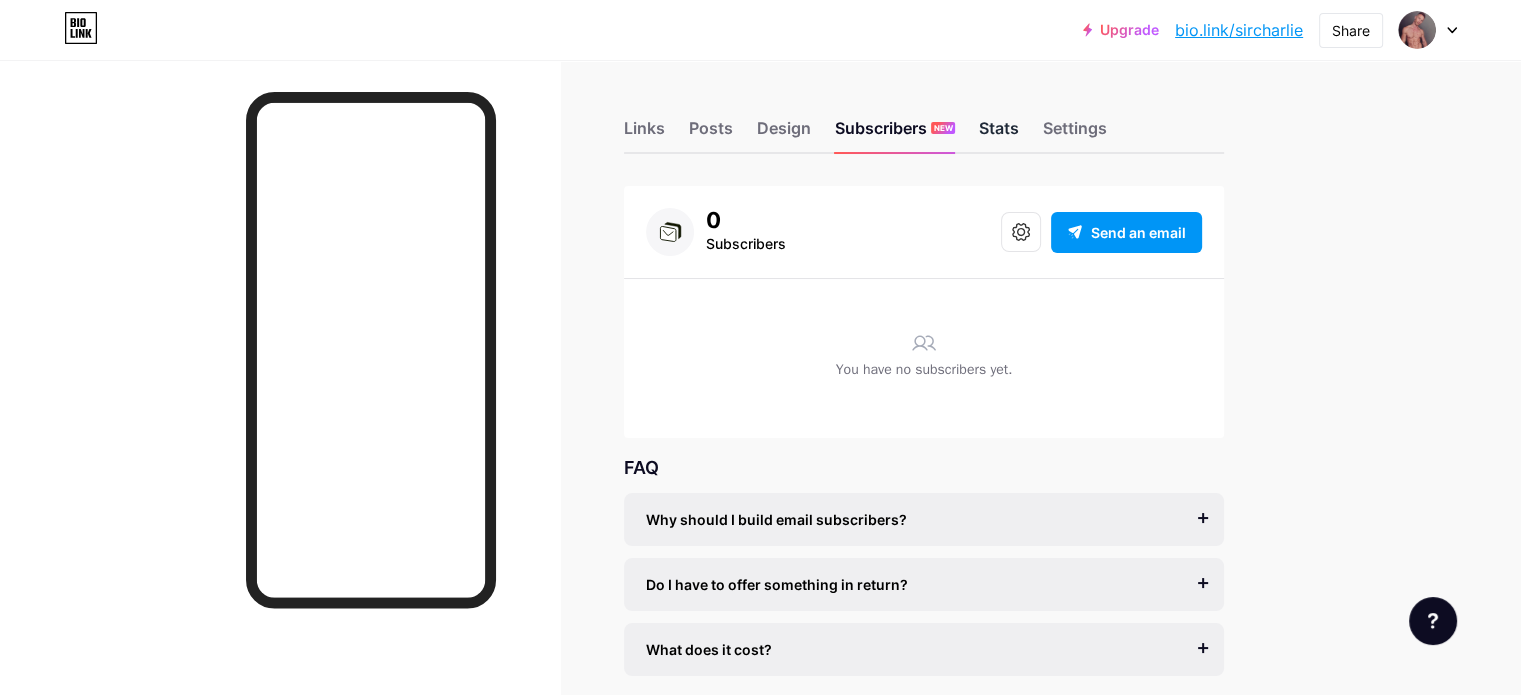 click on "Stats" at bounding box center (999, 134) 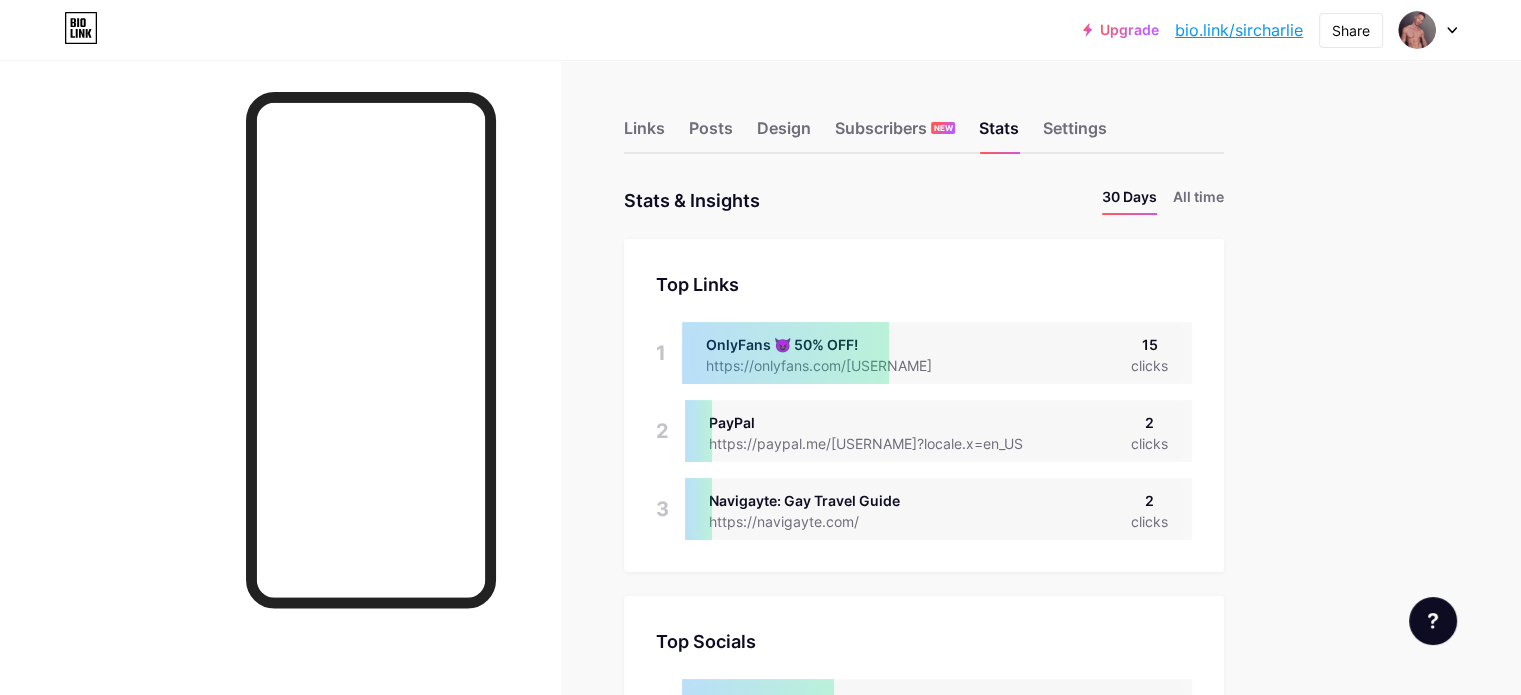 scroll, scrollTop: 999304, scrollLeft: 998479, axis: both 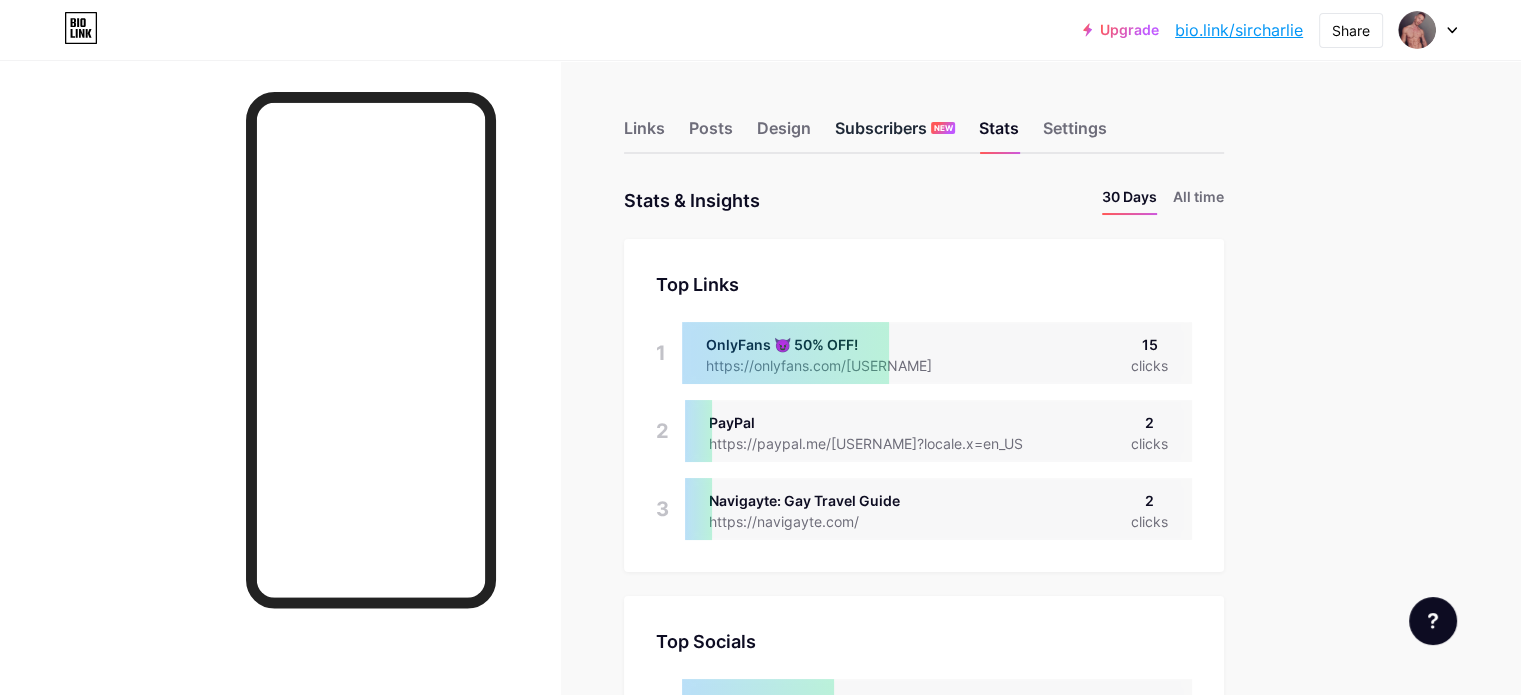 click on "Subscribers
NEW" at bounding box center (895, 134) 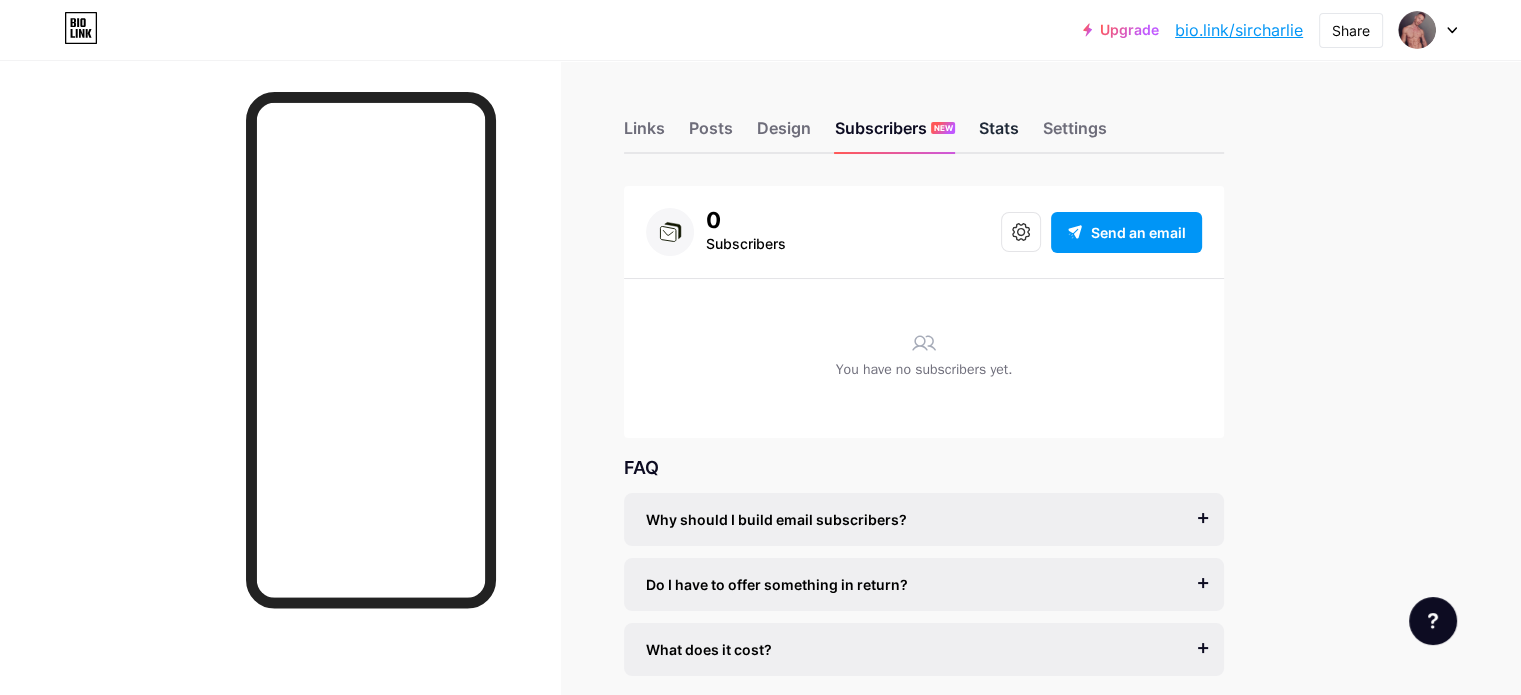 click on "Stats" at bounding box center [999, 134] 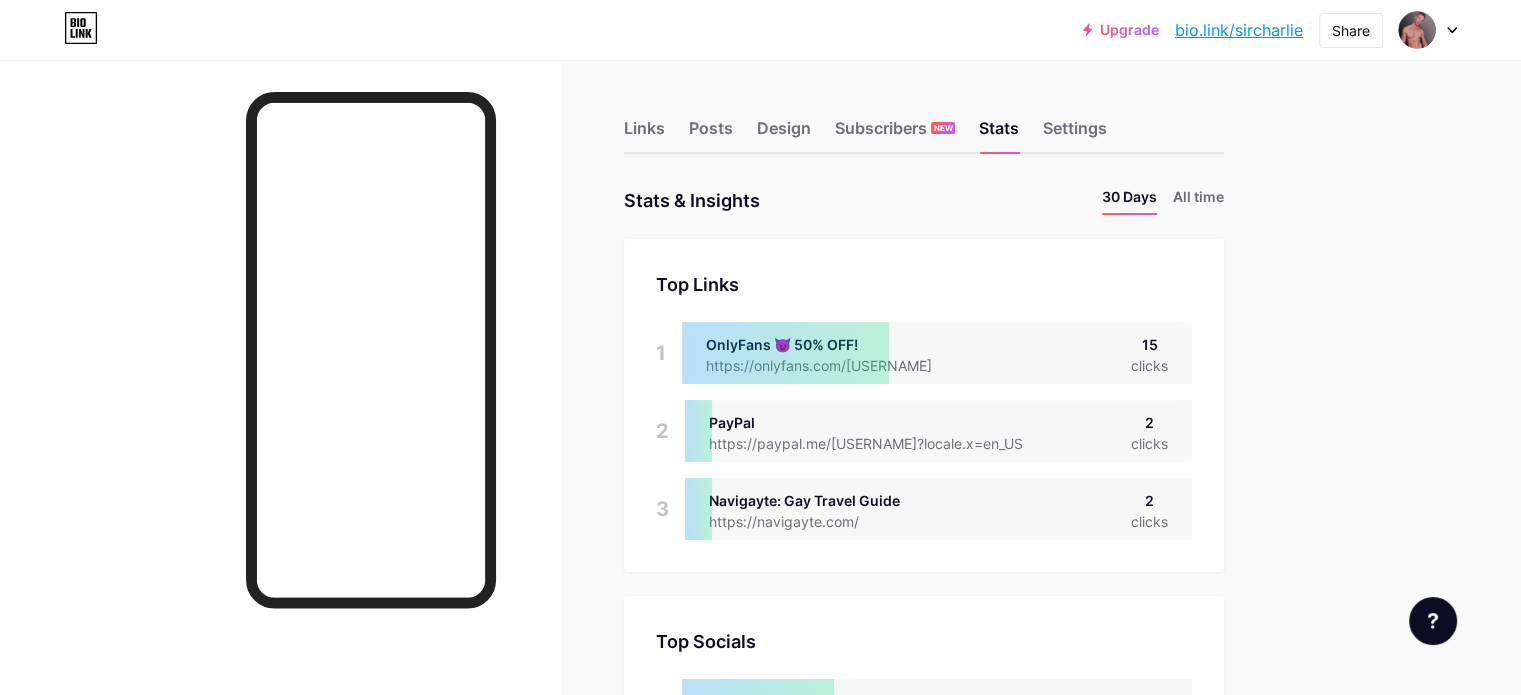scroll, scrollTop: 999304, scrollLeft: 998479, axis: both 